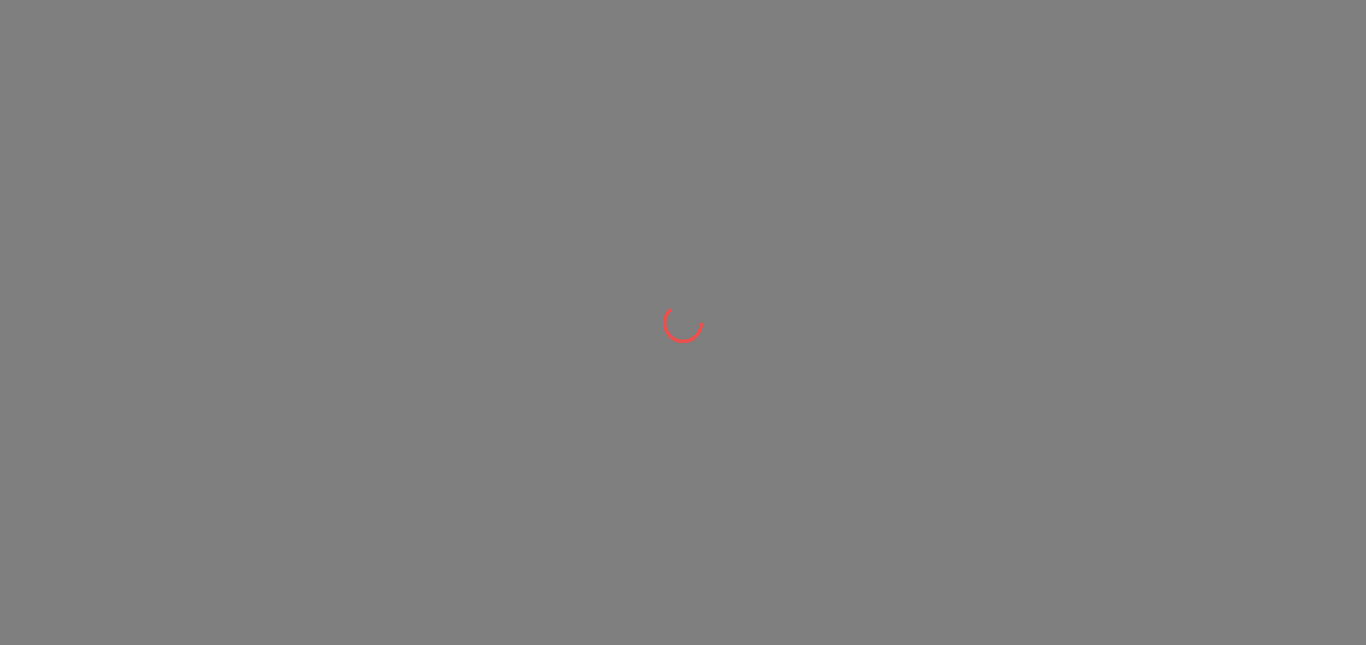 scroll, scrollTop: 0, scrollLeft: 0, axis: both 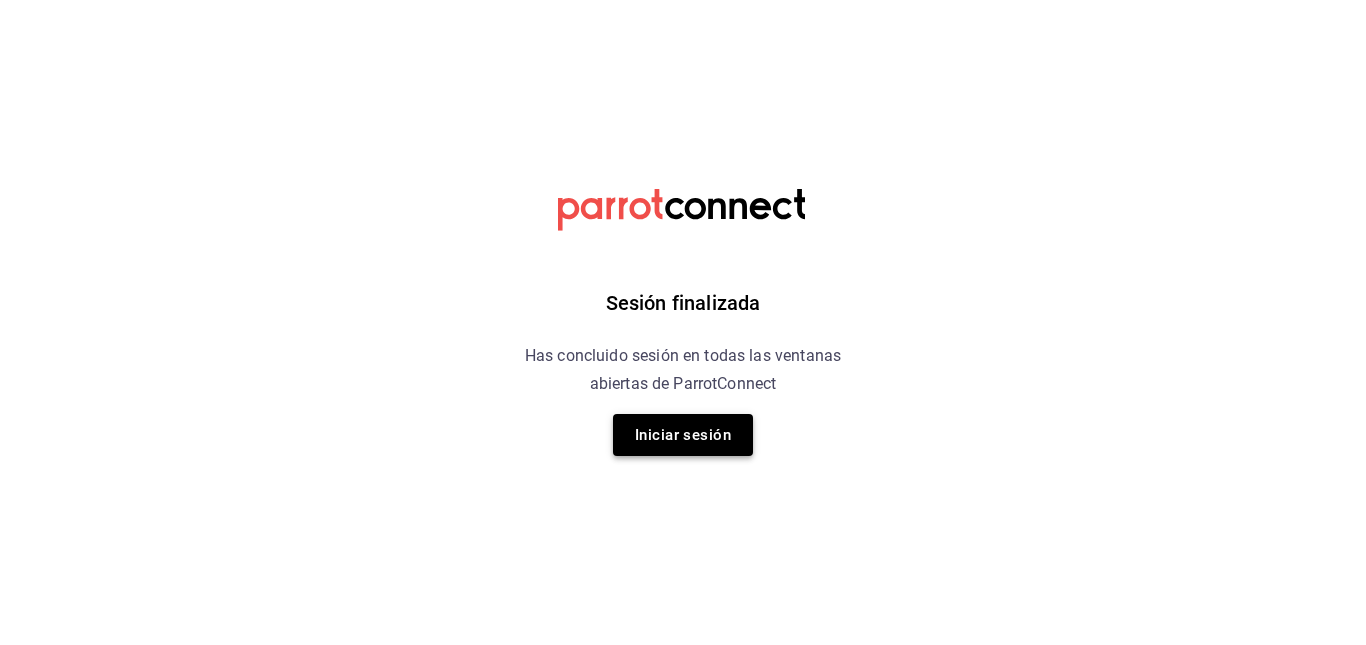 click on "Iniciar sesión" at bounding box center (683, 435) 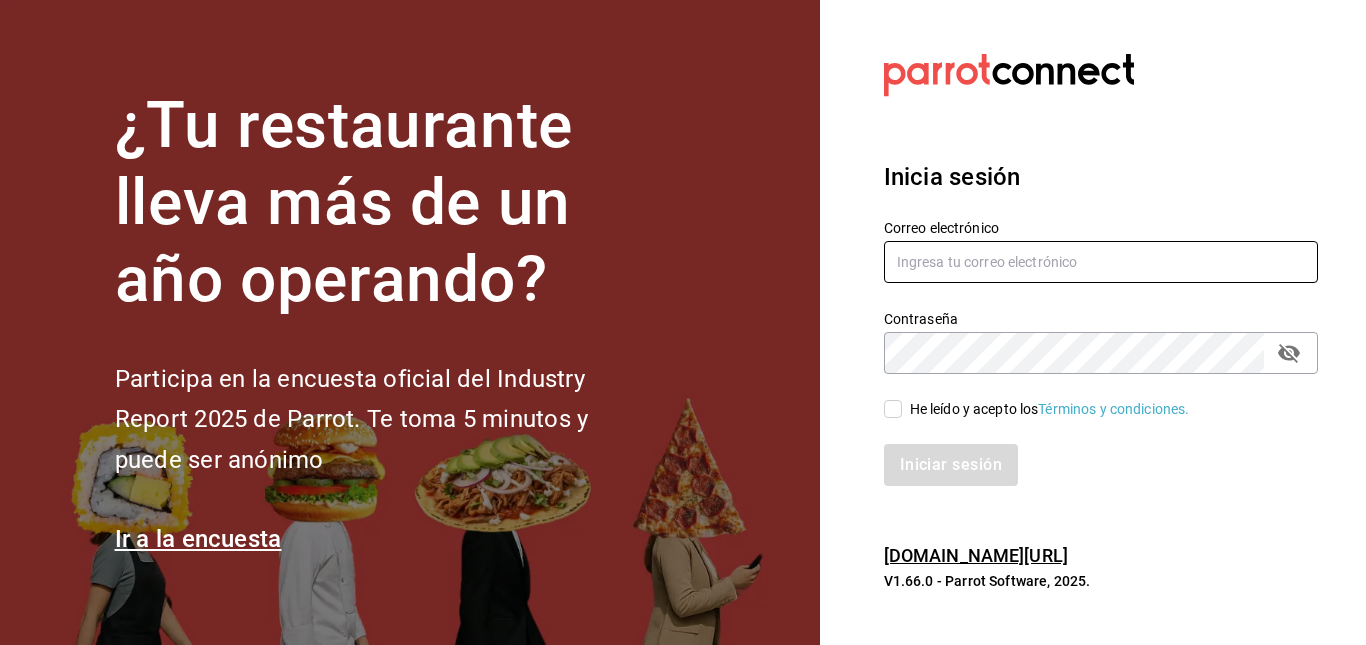 type on "[EMAIL_ADDRESS][DOMAIN_NAME]" 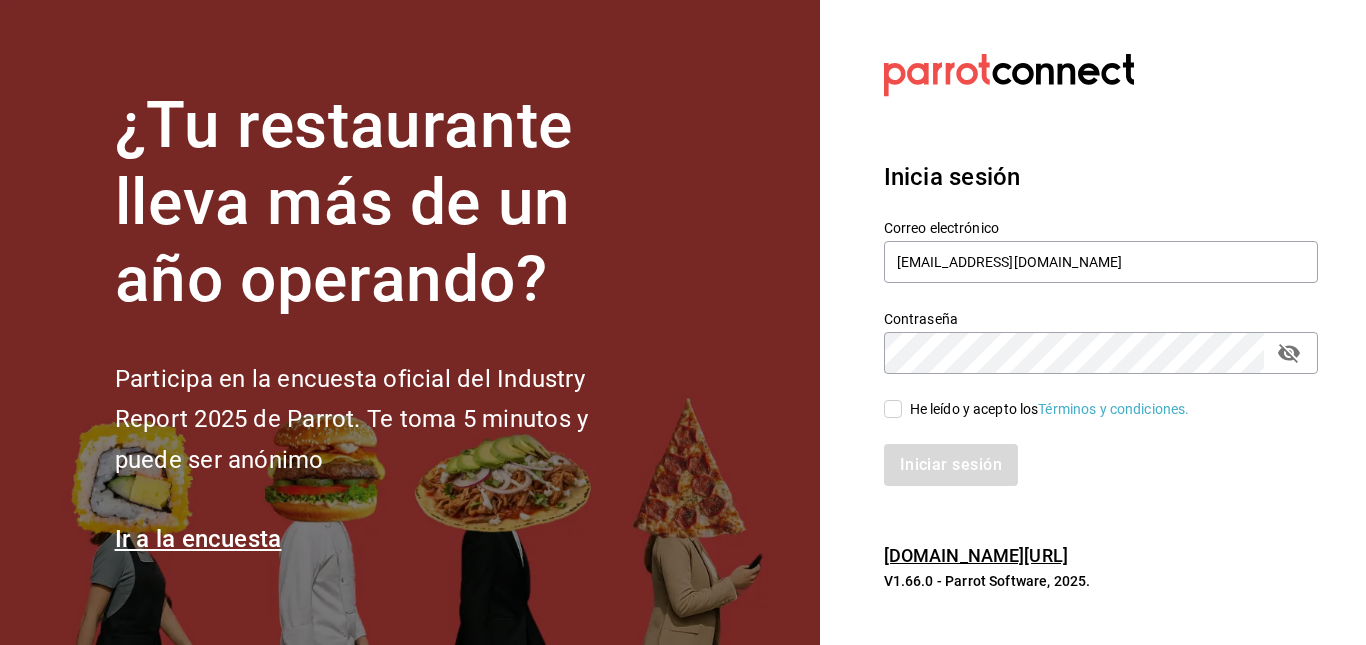 click on "He leído y acepto los  Términos y condiciones." at bounding box center (893, 409) 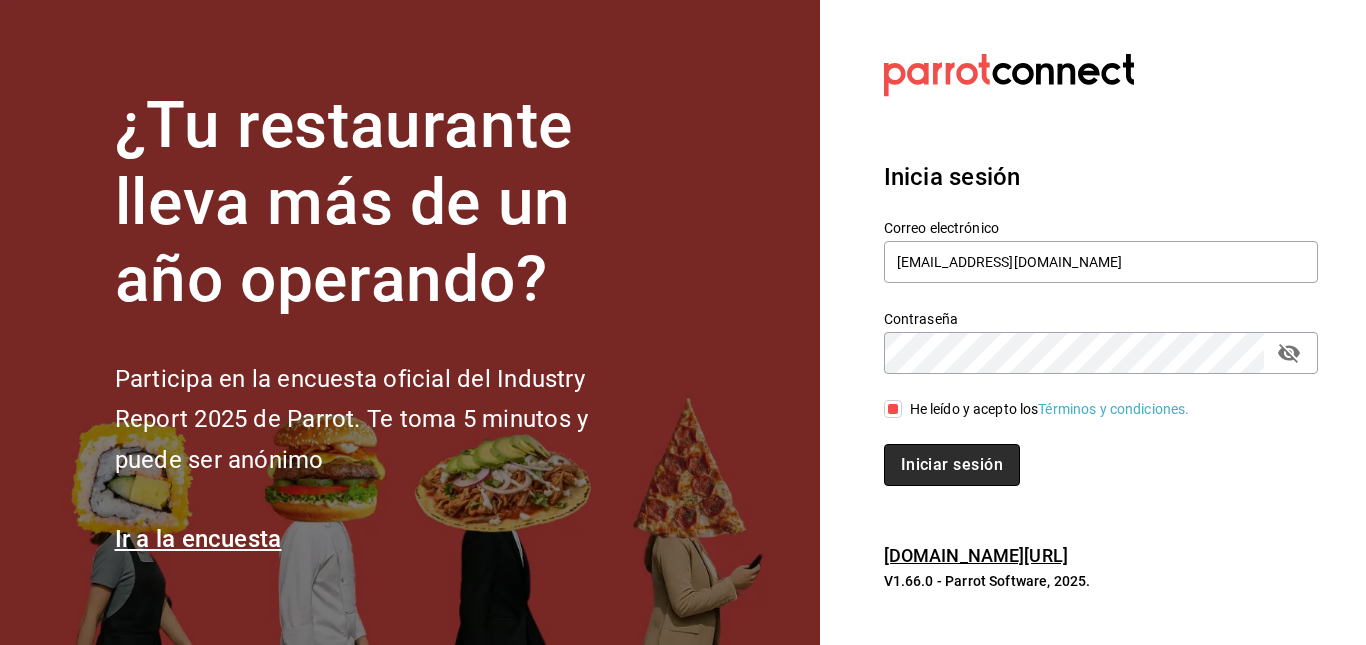 click on "Iniciar sesión" at bounding box center [952, 465] 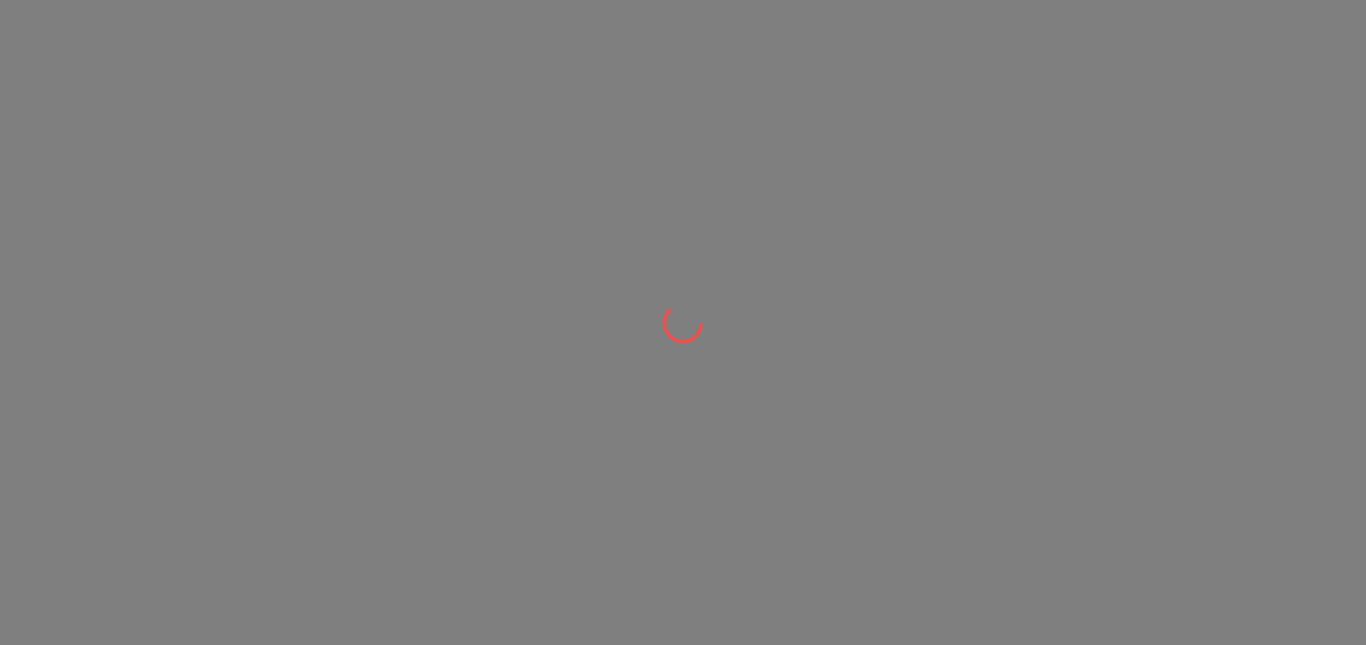 scroll, scrollTop: 0, scrollLeft: 0, axis: both 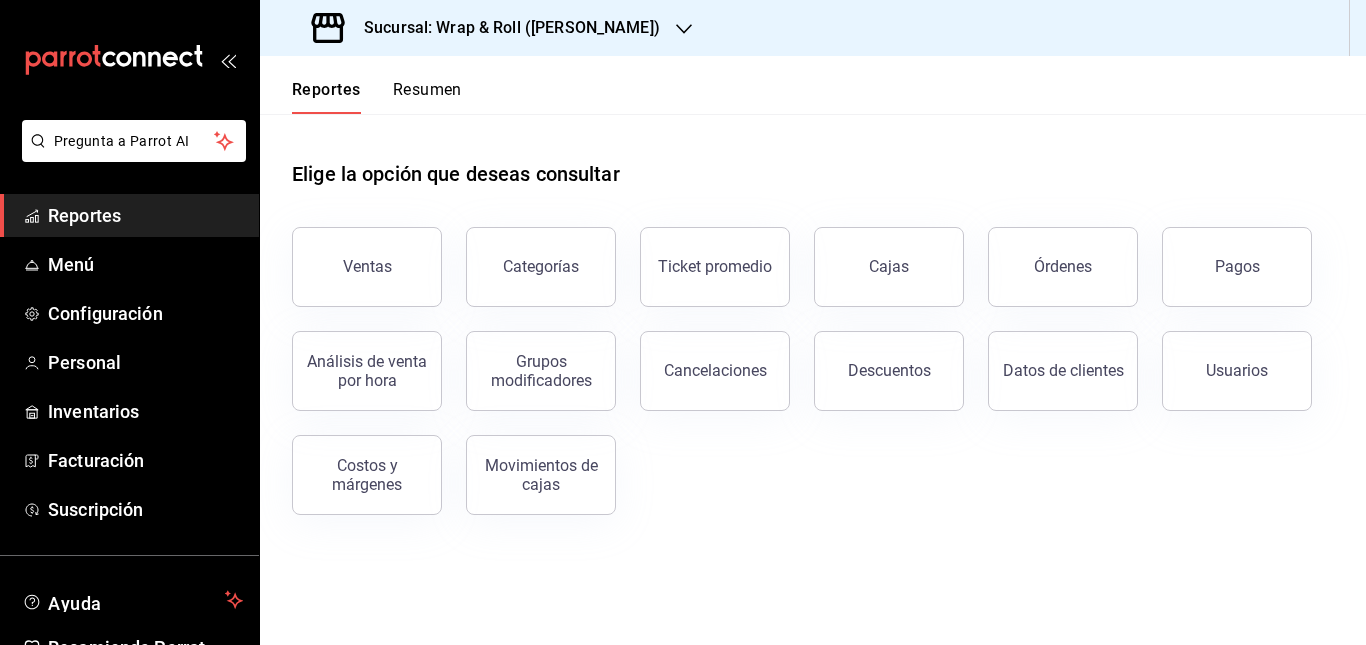 click on "Sucursal: Wrap & Roll ([PERSON_NAME])" at bounding box center [504, 28] 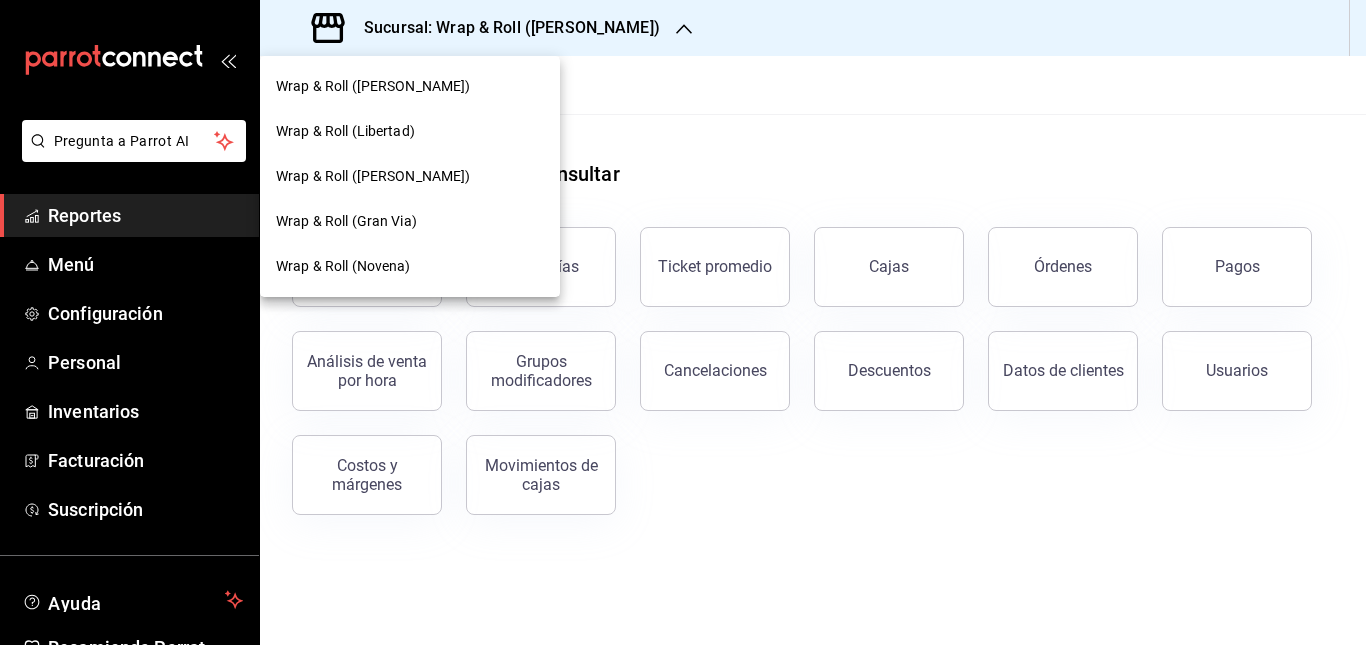click on "Wrap & Roll (Gran Via)" at bounding box center [346, 221] 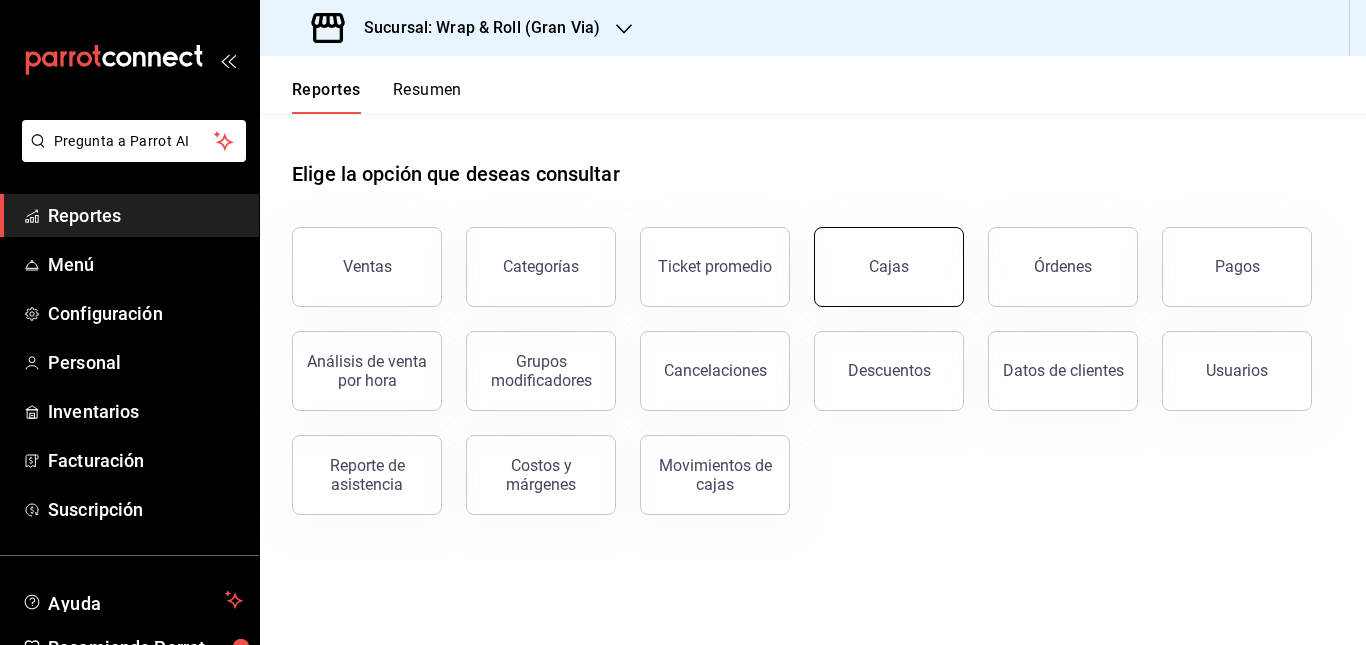 click on "Cajas" at bounding box center (889, 267) 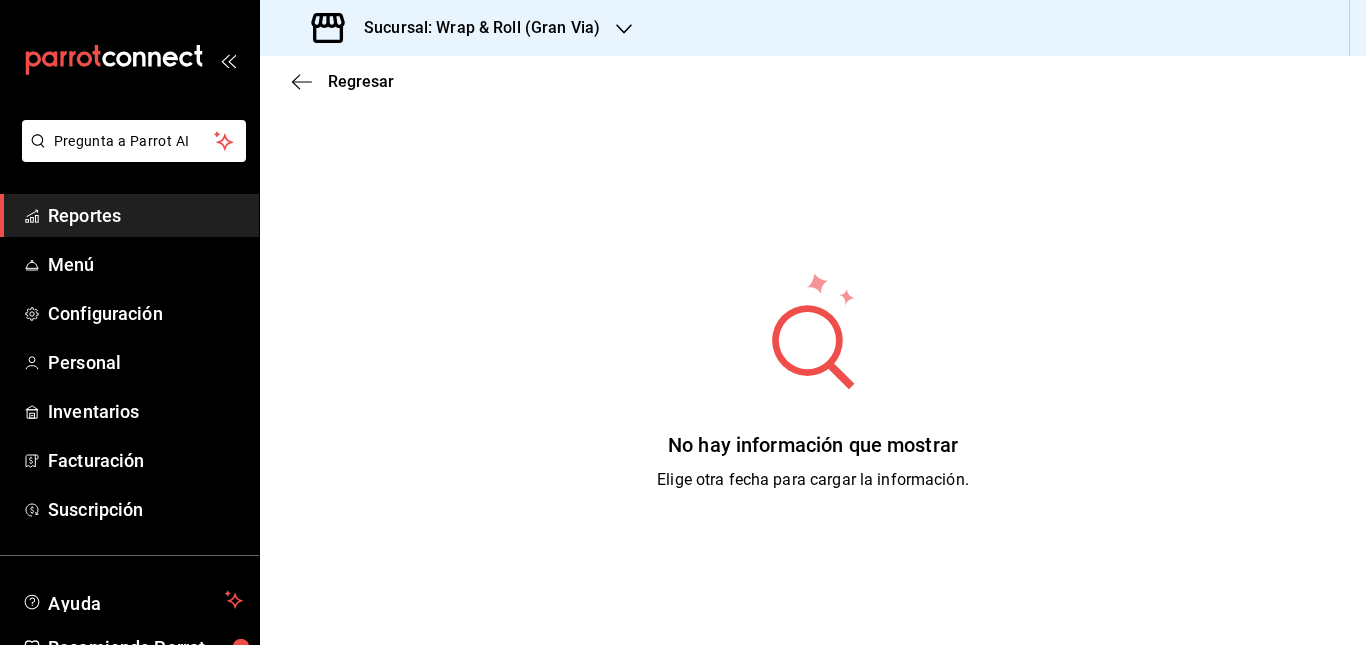 scroll, scrollTop: 0, scrollLeft: 0, axis: both 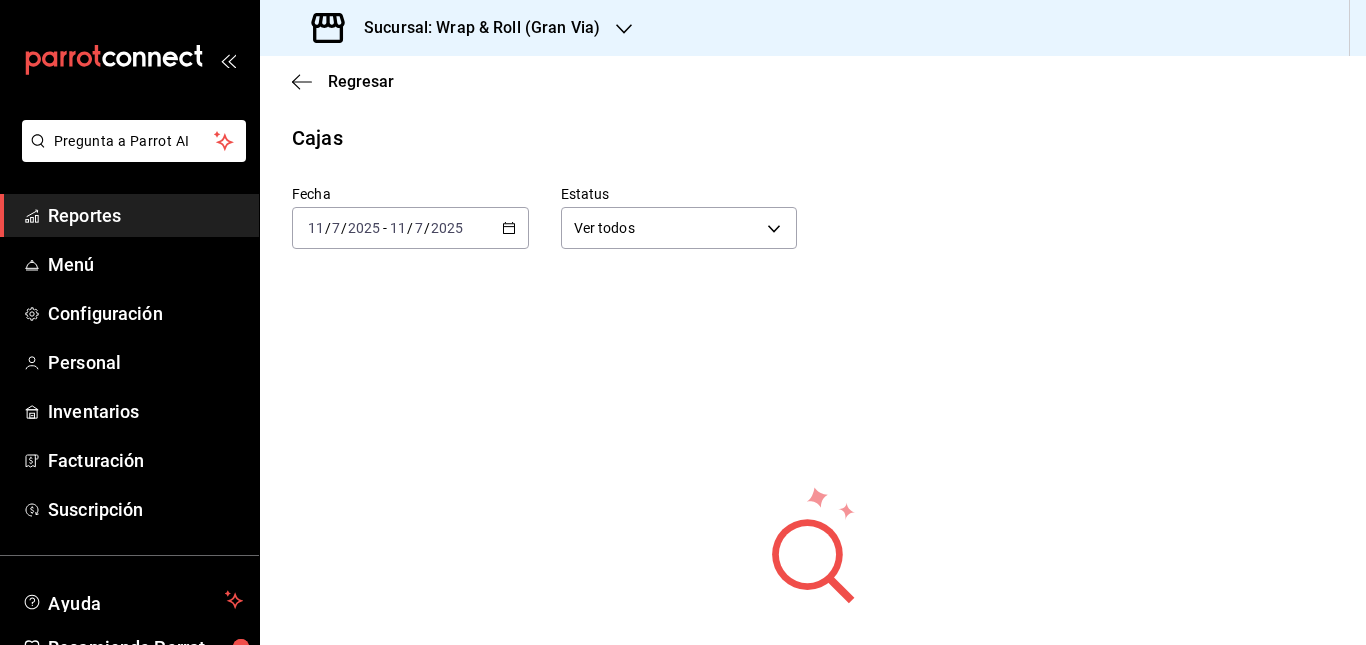 click on "Reportes" at bounding box center [145, 215] 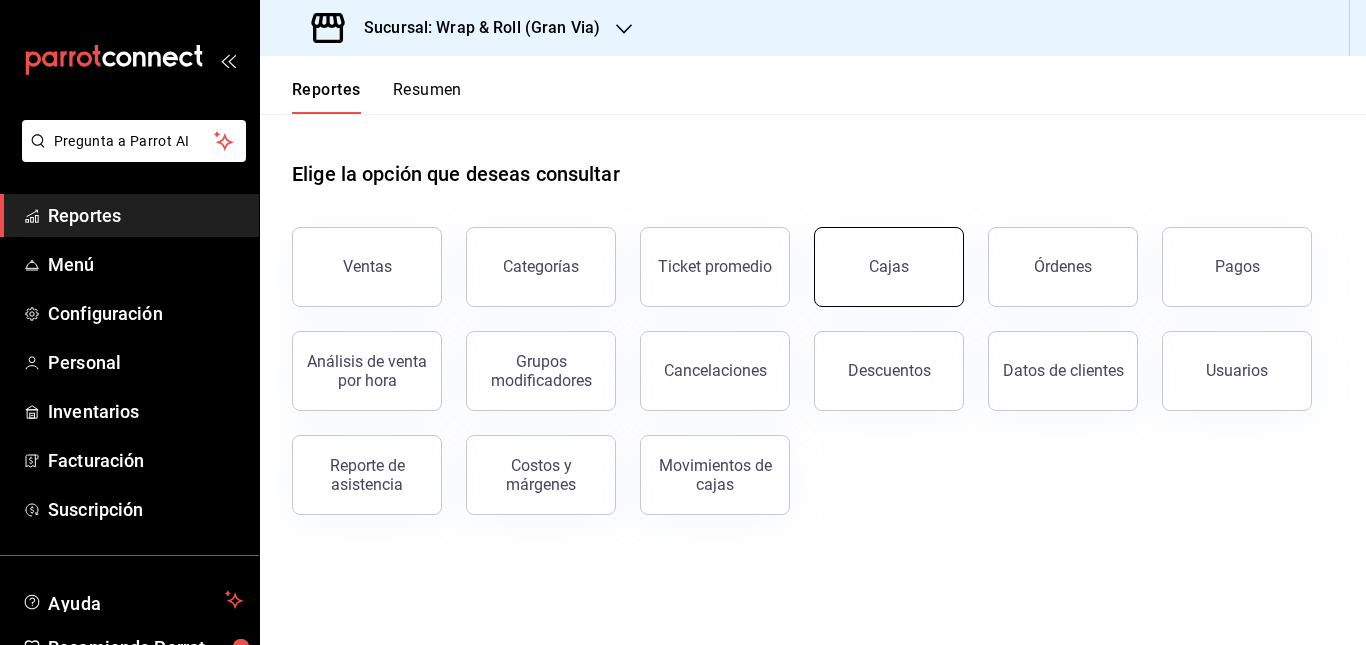 click on "Cajas" at bounding box center [889, 266] 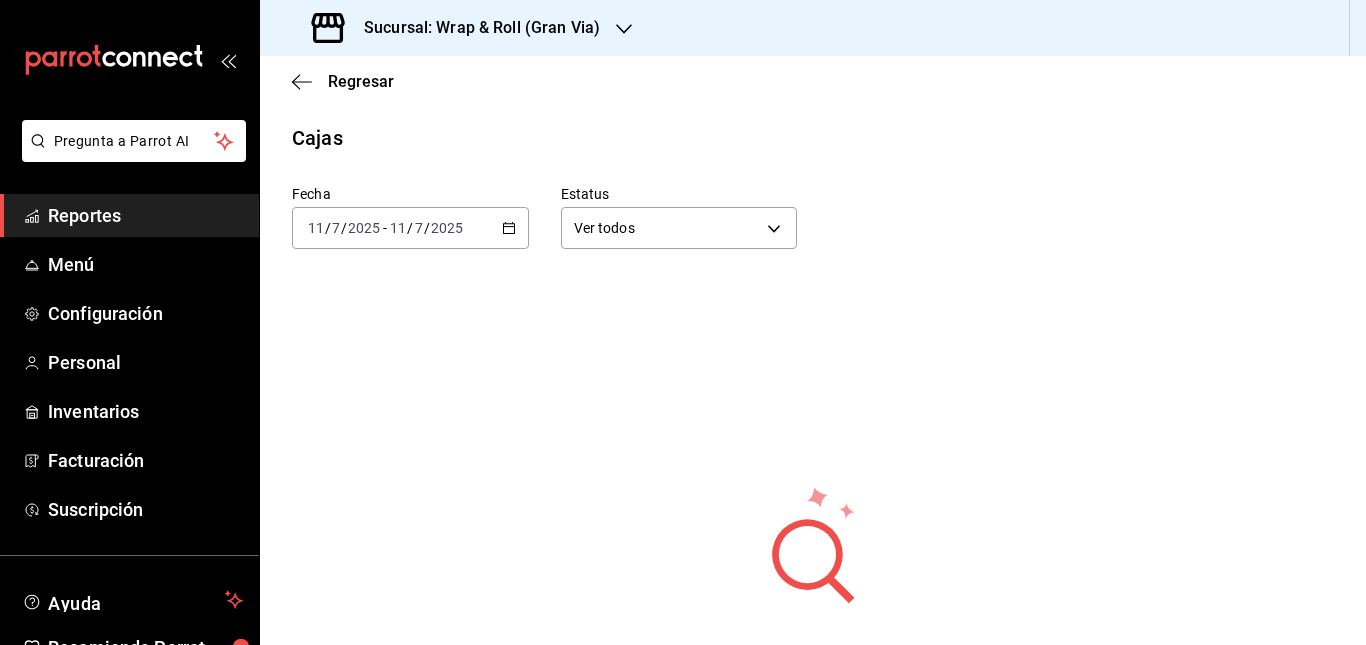 click 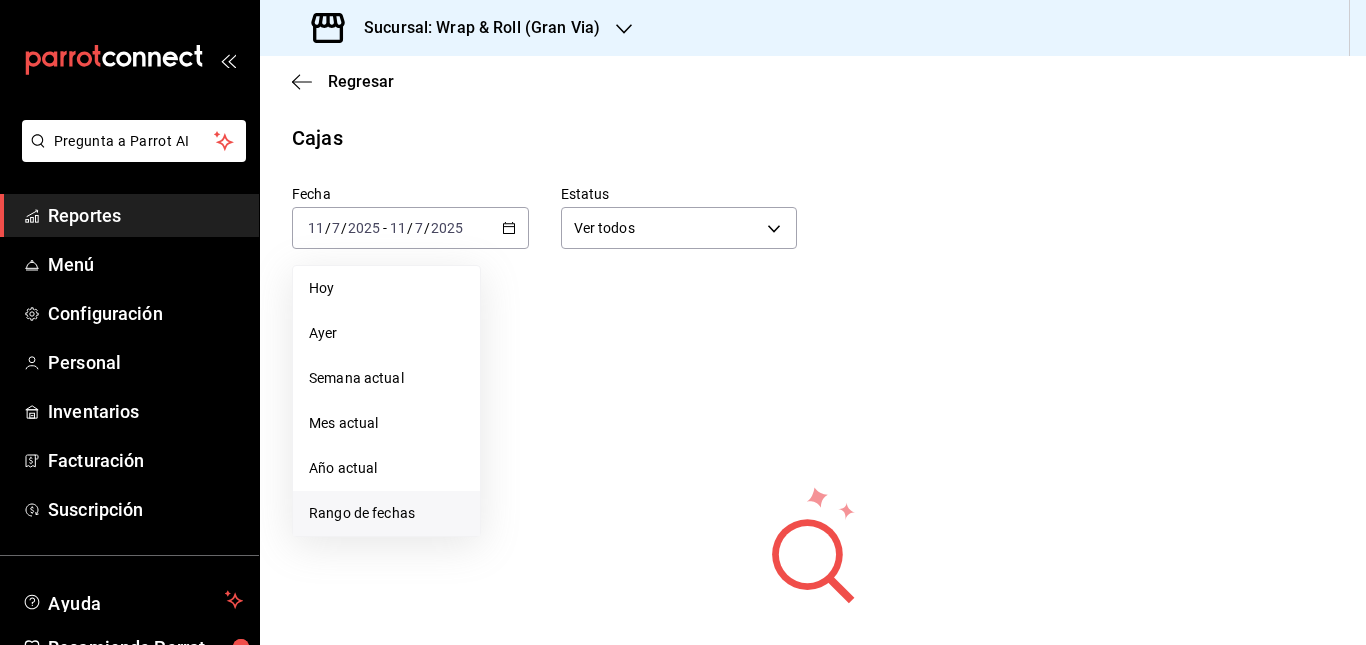 click on "Rango de fechas" at bounding box center (386, 513) 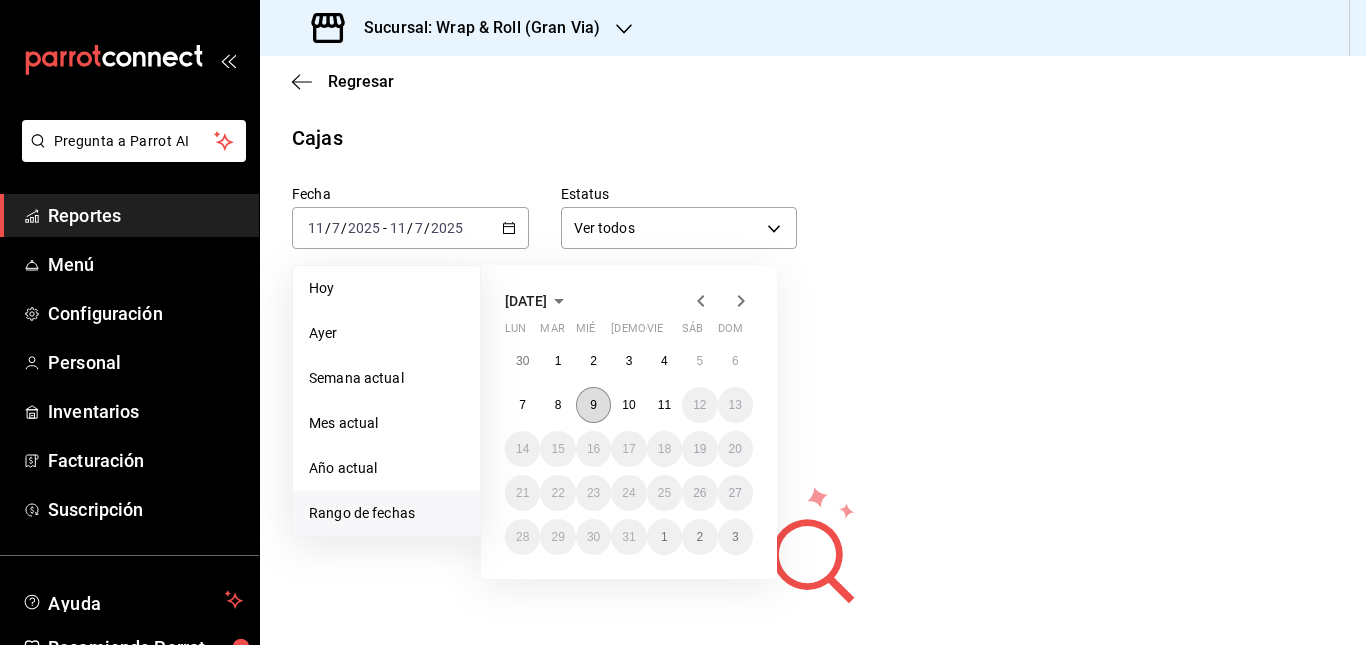 click on "9" at bounding box center [593, 405] 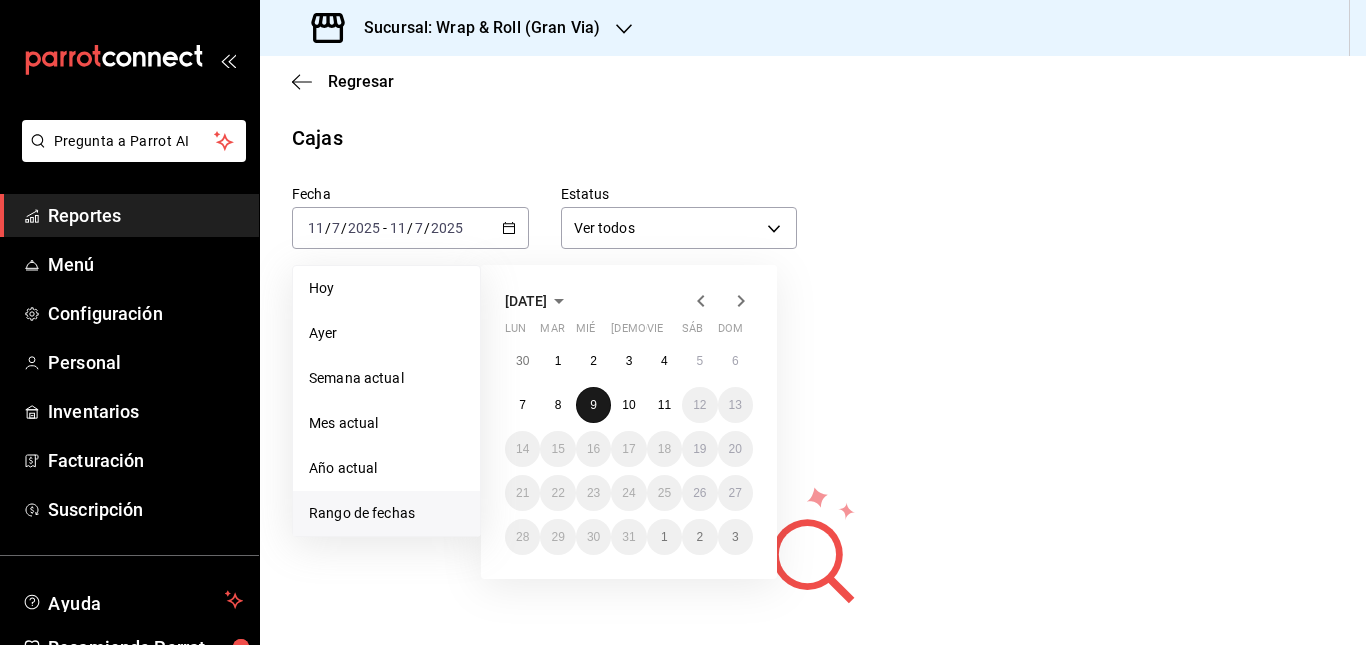 click on "9" at bounding box center (593, 405) 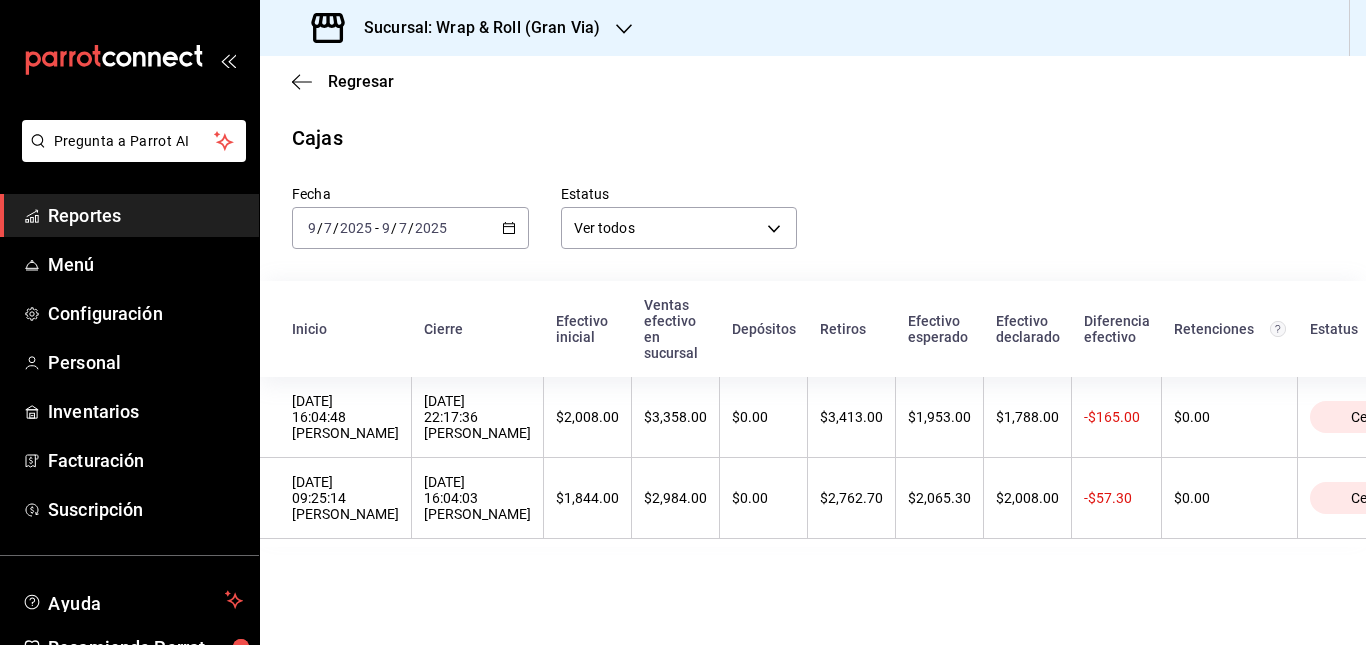 click on "[DATE] [DATE] - [DATE] [DATE]" at bounding box center (410, 228) 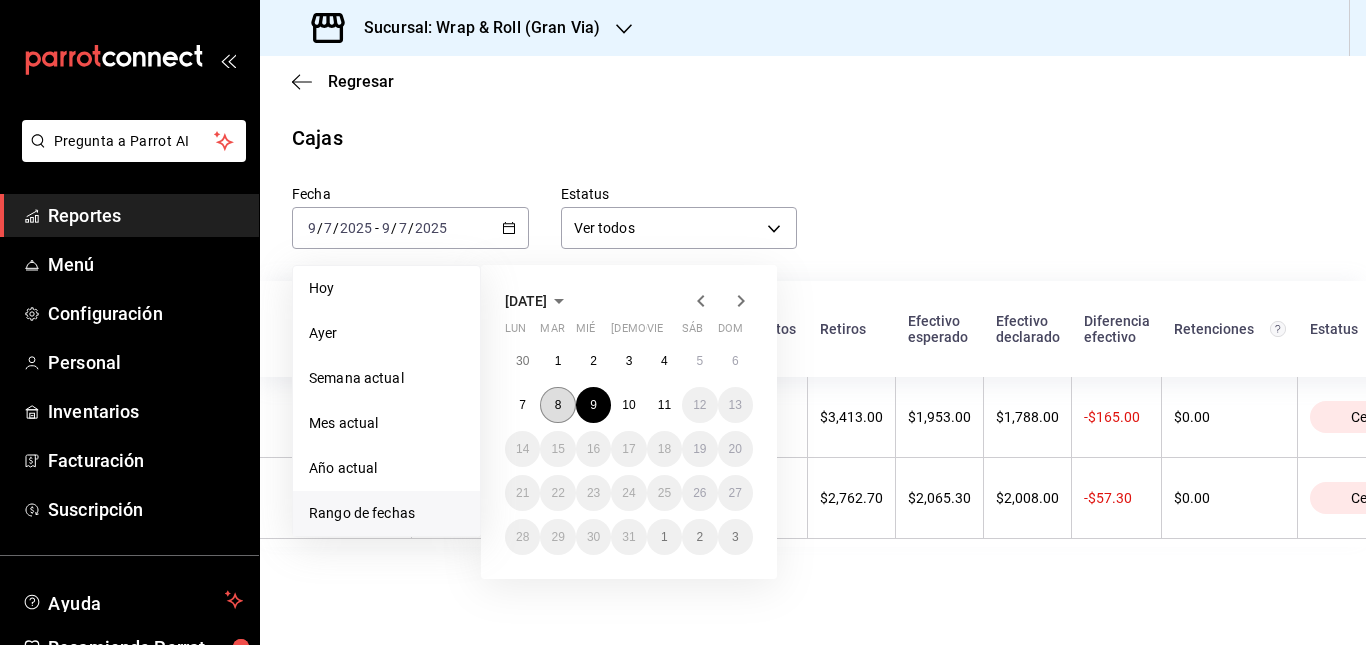 click on "8" at bounding box center [557, 405] 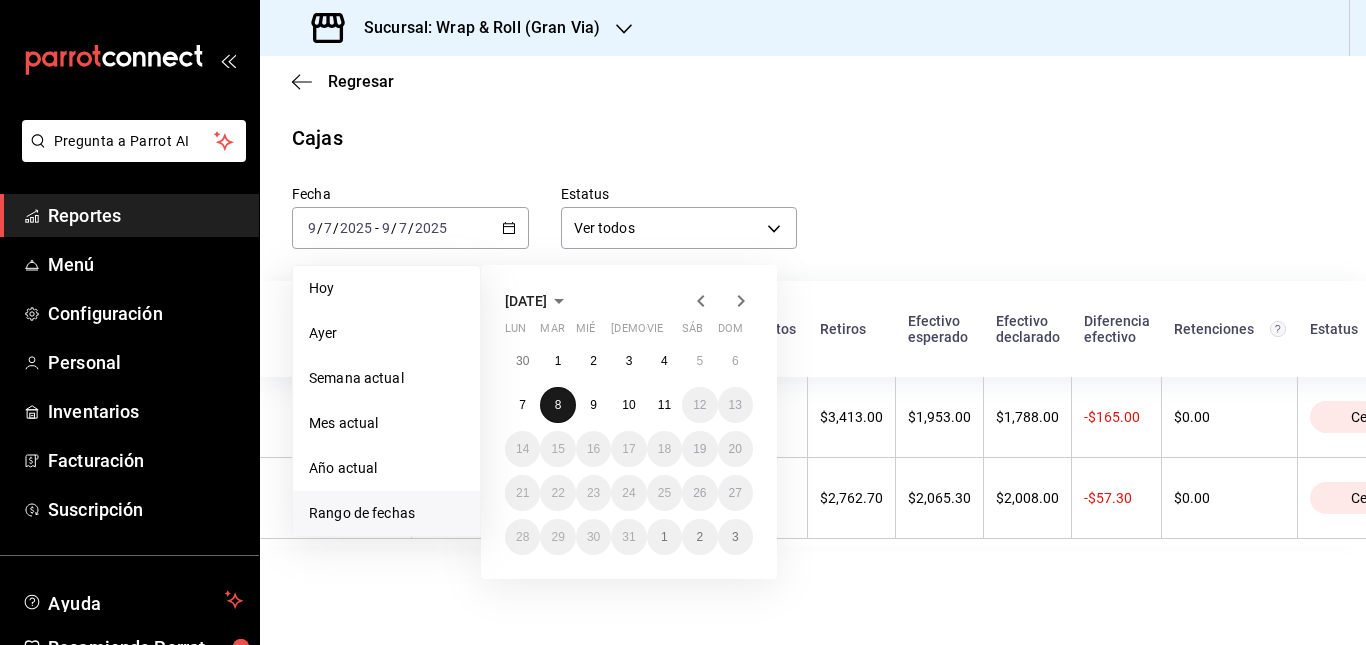 click on "8" at bounding box center [557, 405] 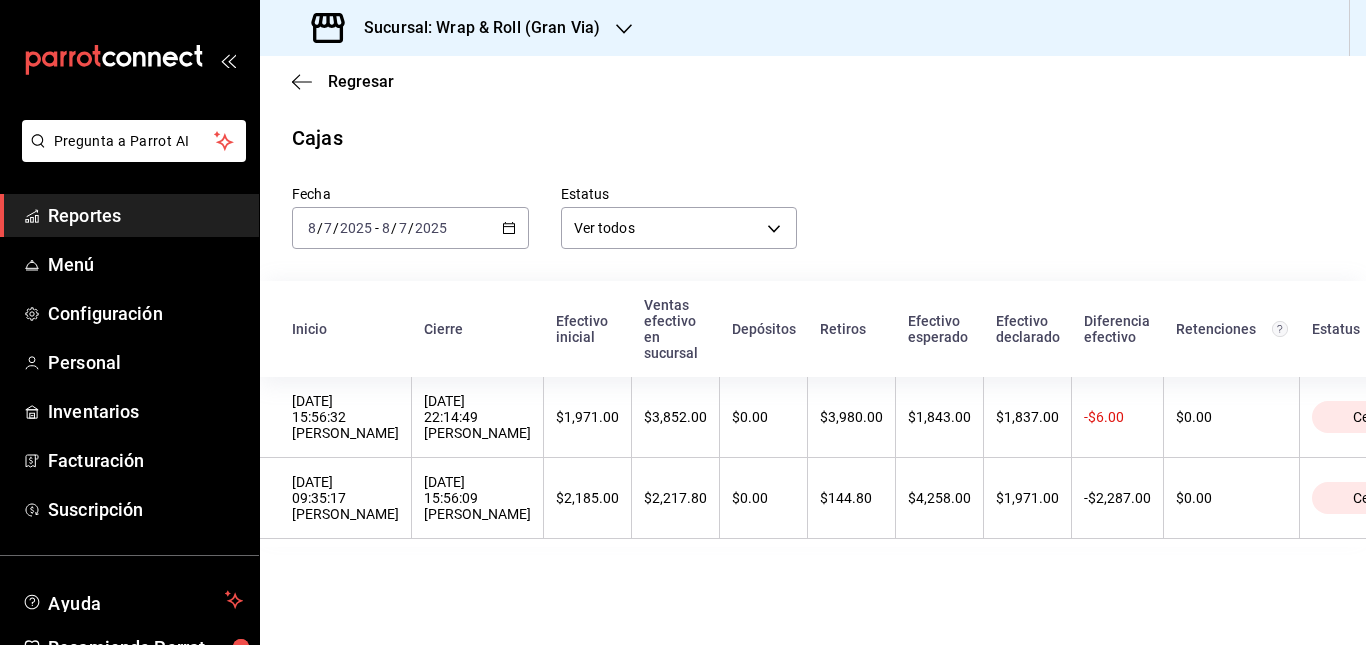 click on "[DATE] [DATE] - [DATE] [DATE]" at bounding box center [410, 228] 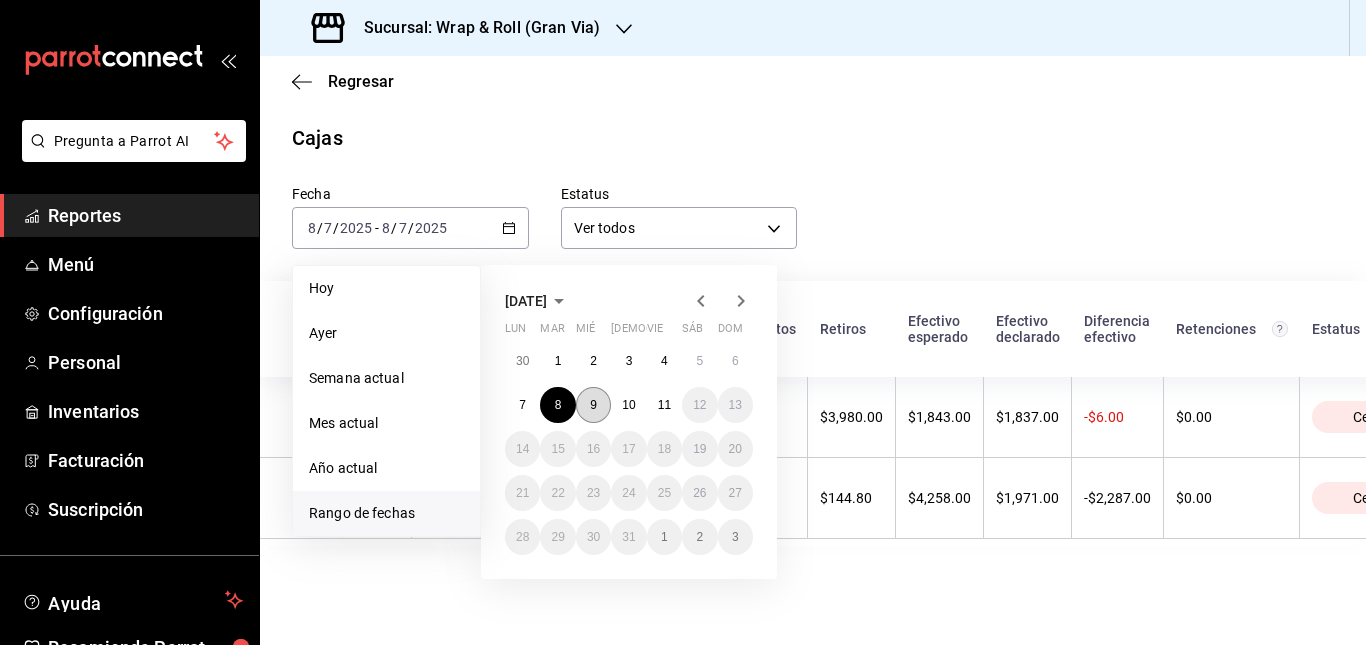 click on "9" at bounding box center [593, 405] 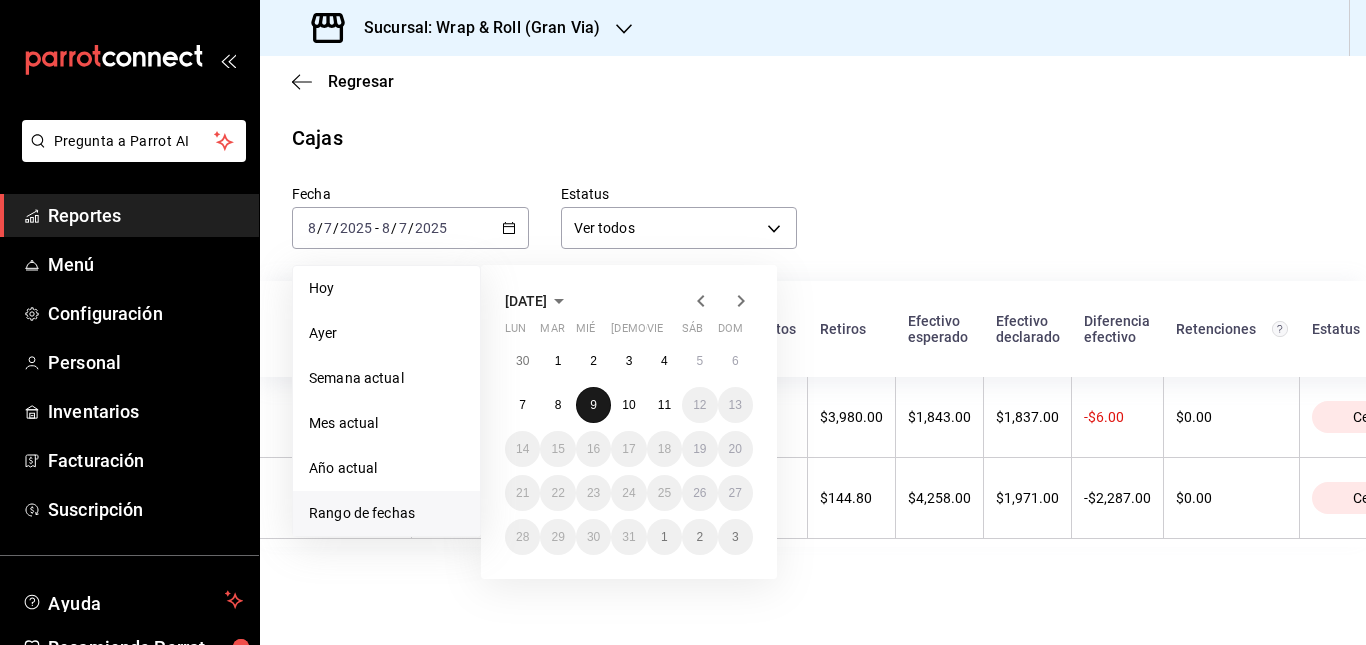 click on "9" at bounding box center (593, 405) 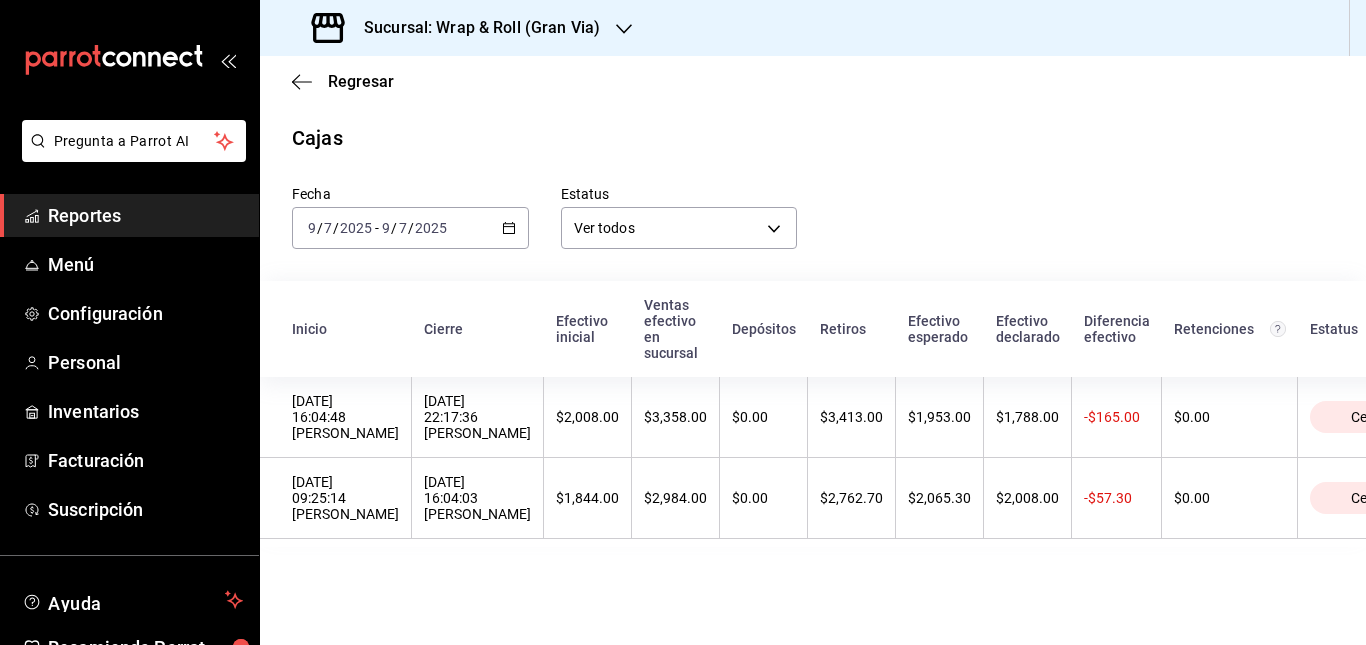 click on "Fecha [DATE] [DATE] - [DATE] [DATE] Estatus Ver todos ALL" at bounding box center (797, 201) 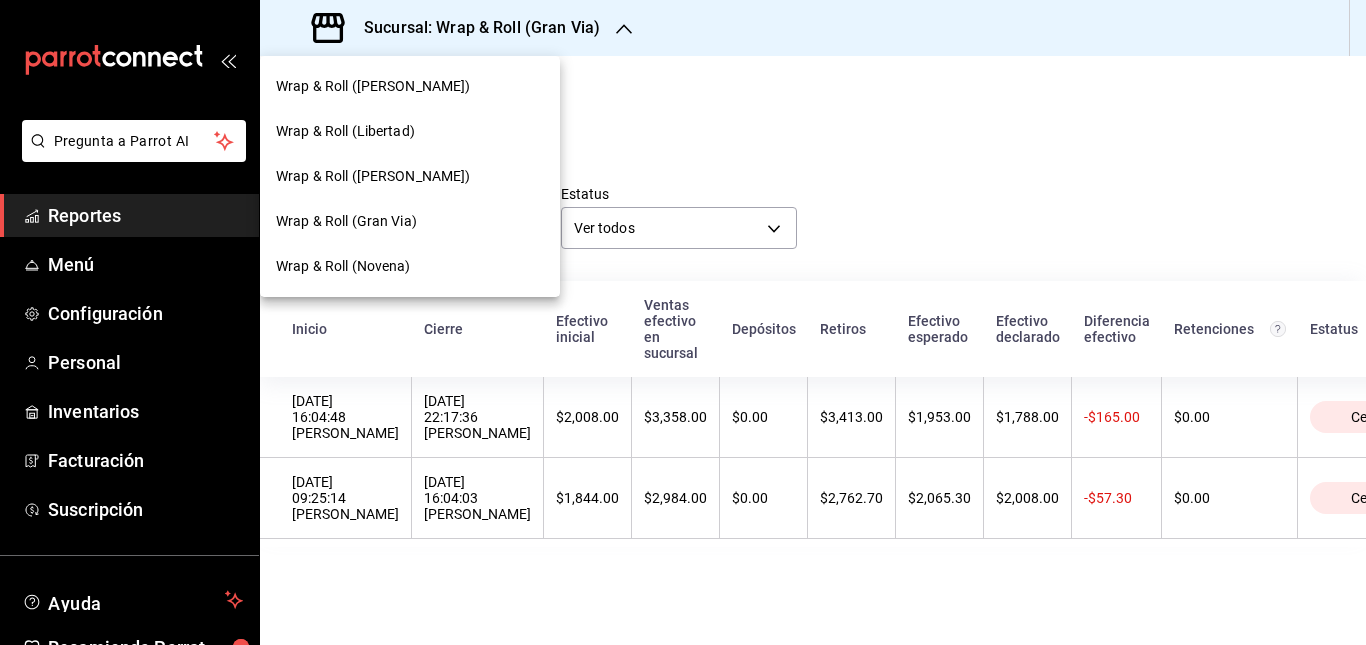 click on "Wrap & Roll (Libertad)" at bounding box center (410, 131) 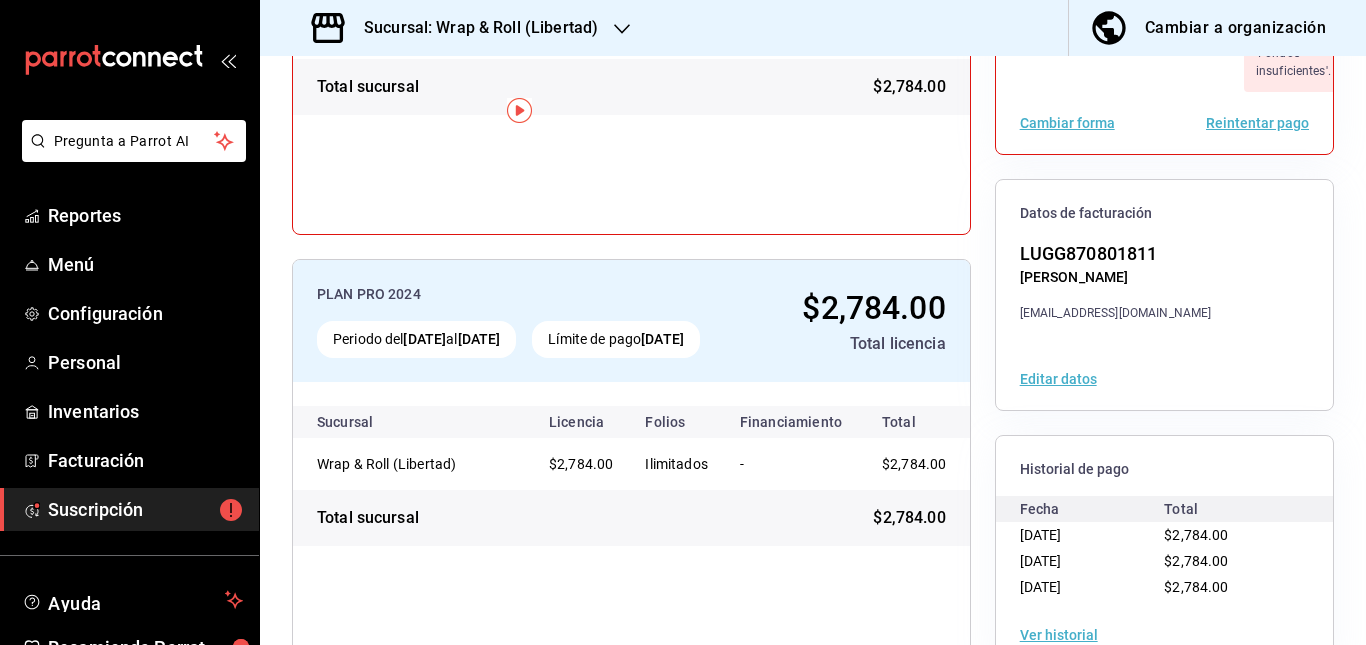 scroll, scrollTop: 0, scrollLeft: 0, axis: both 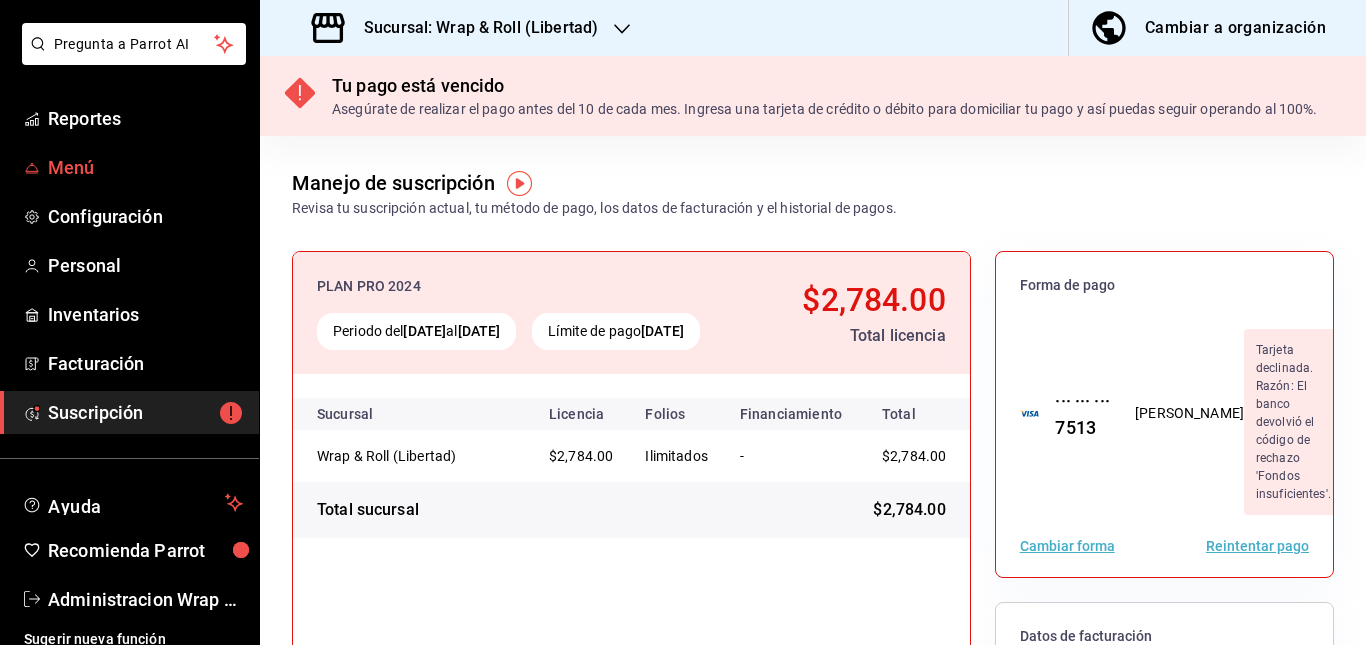 click on "Menú" at bounding box center [145, 167] 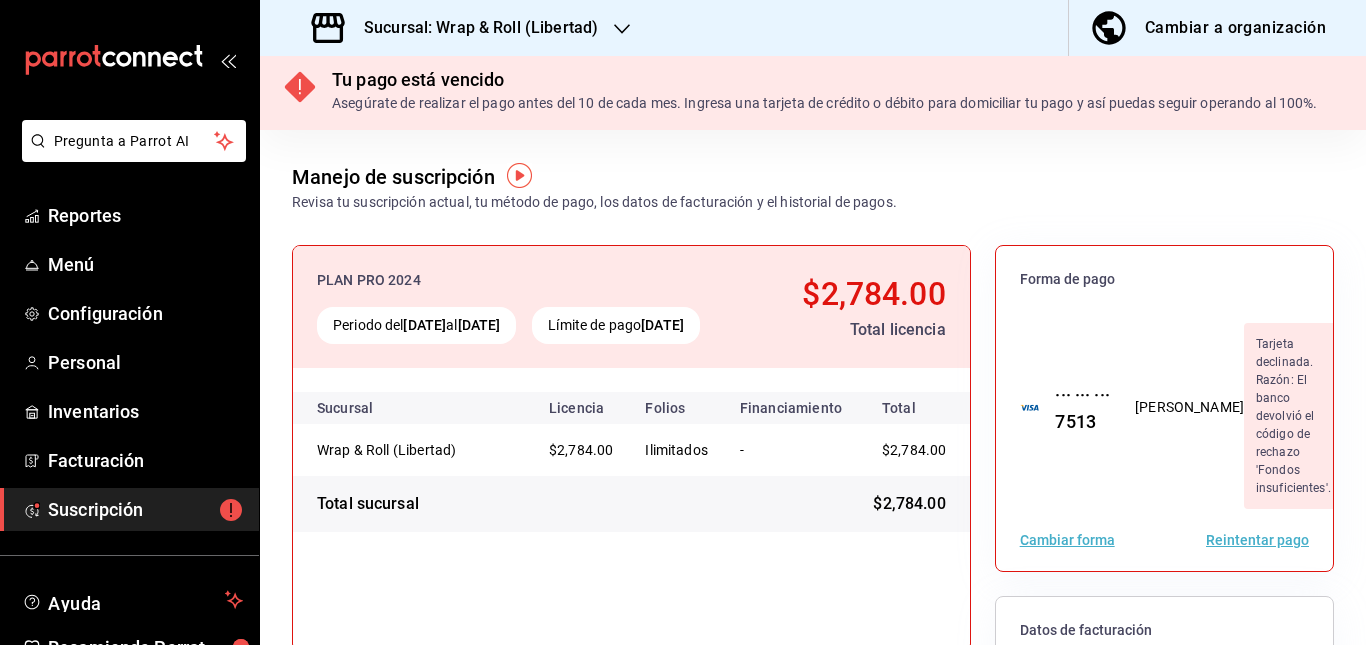 scroll, scrollTop: 4, scrollLeft: 0, axis: vertical 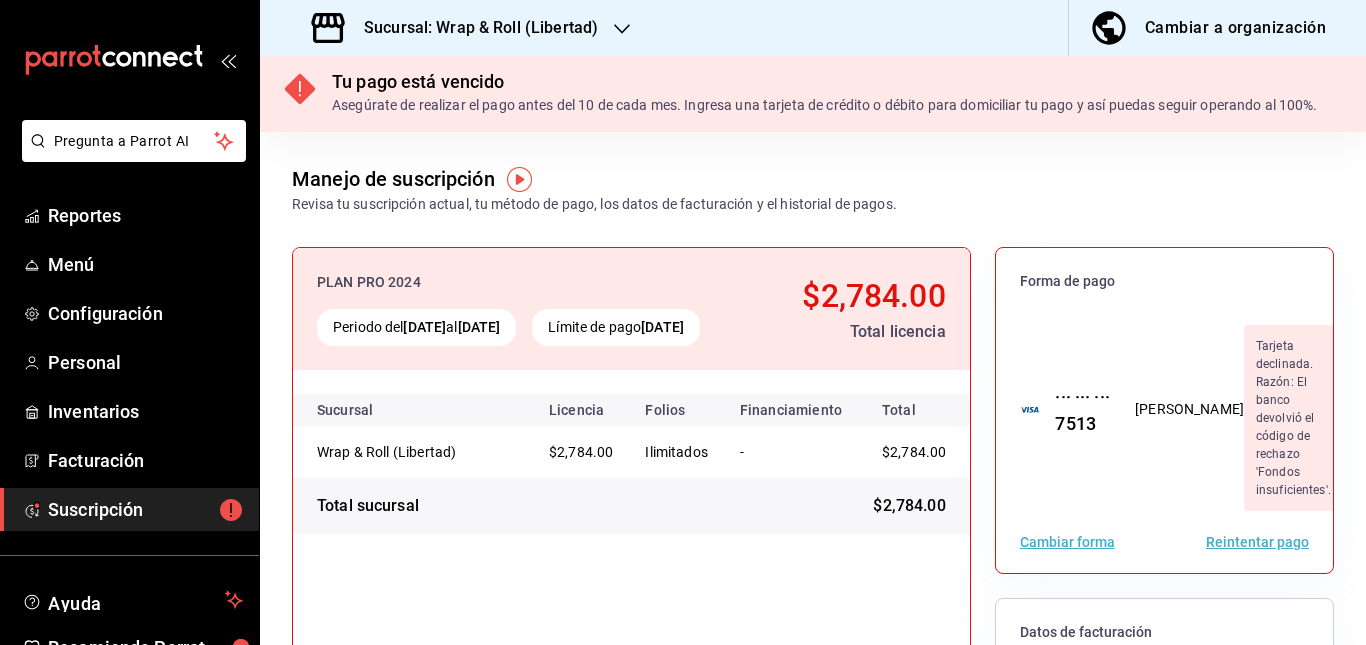 click on "Reintentar pago" at bounding box center [1257, 542] 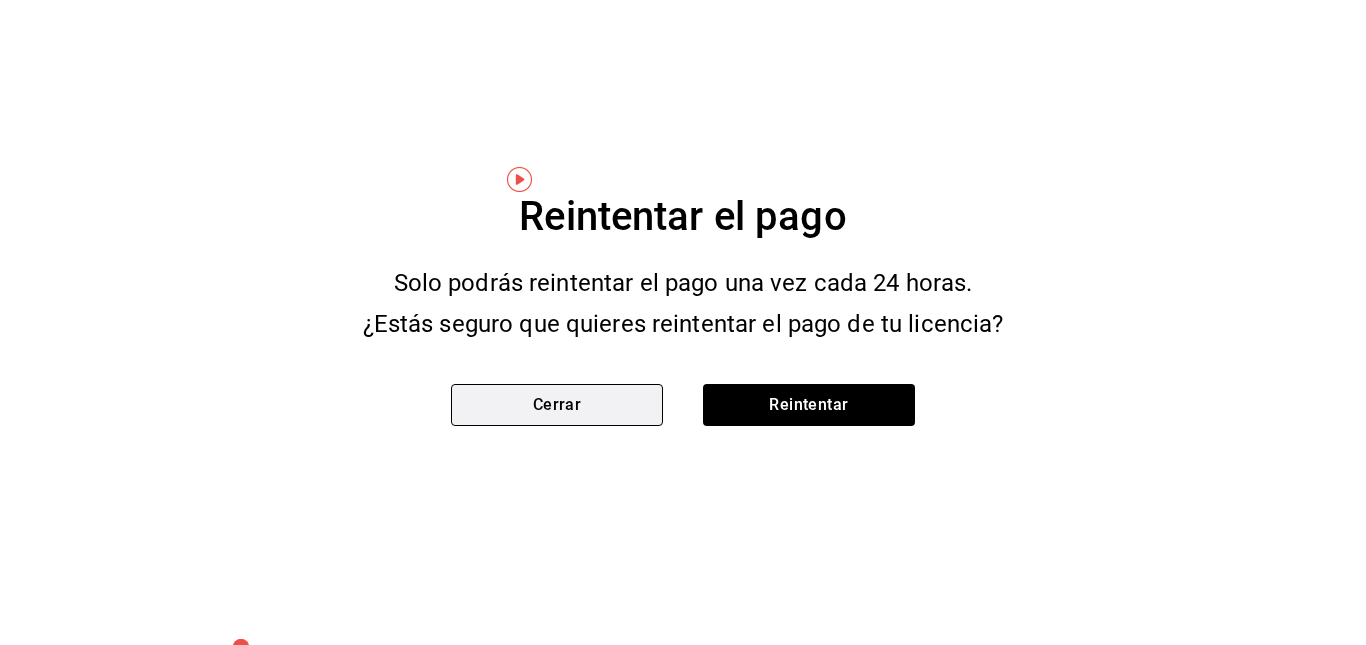 click on "Cerrar" at bounding box center [557, 405] 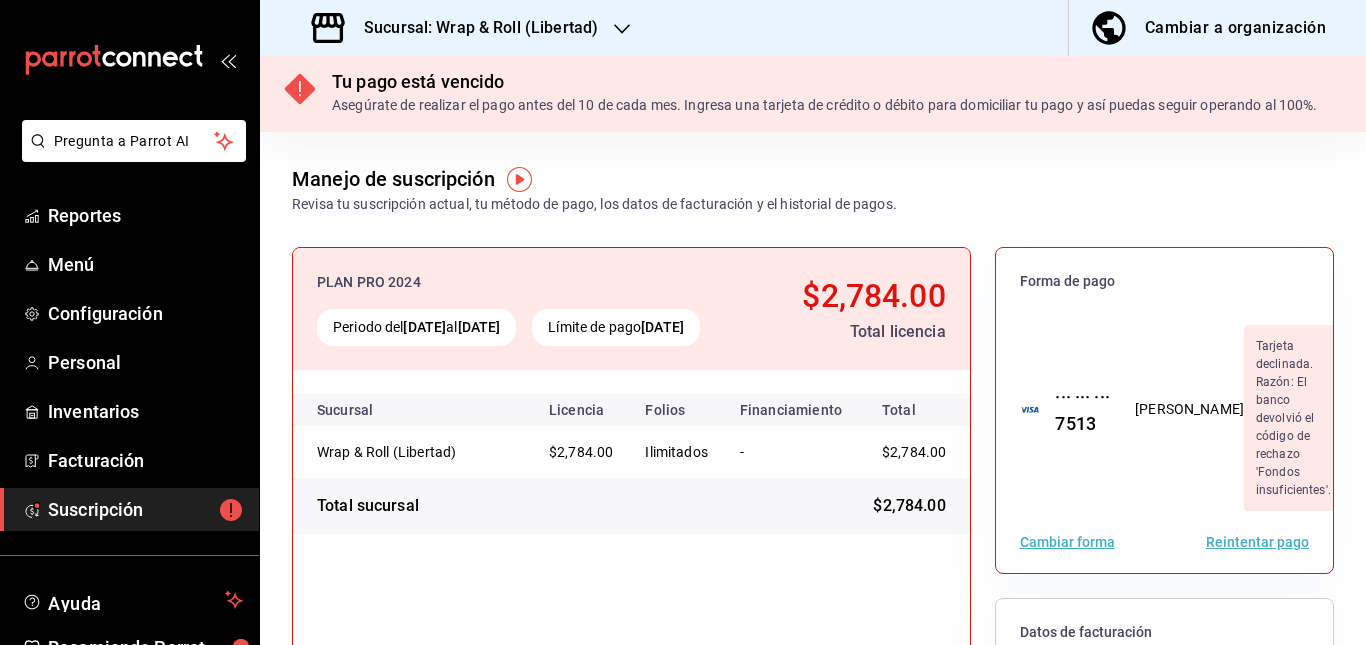 click on "Manejo de suscripción Revisa tu suscripción actual, tu método de pago, los datos de facturación y el historial de pagos." at bounding box center (594, 189) 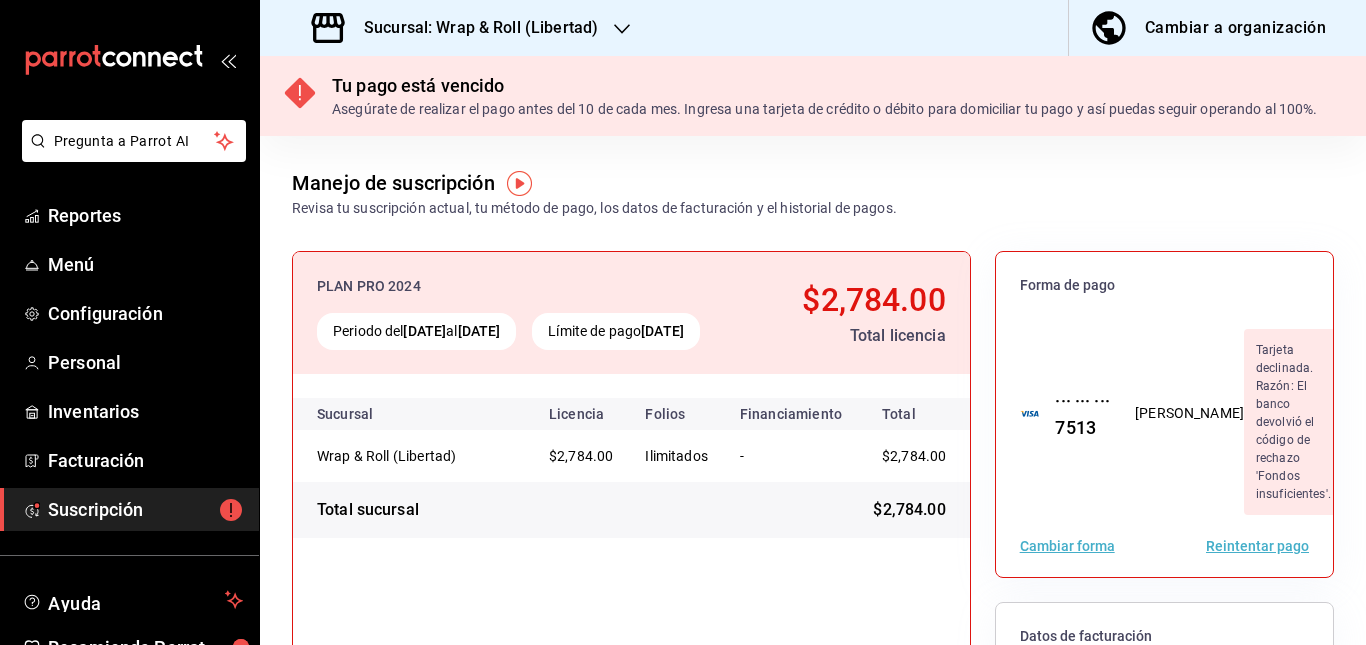 scroll, scrollTop: 0, scrollLeft: 0, axis: both 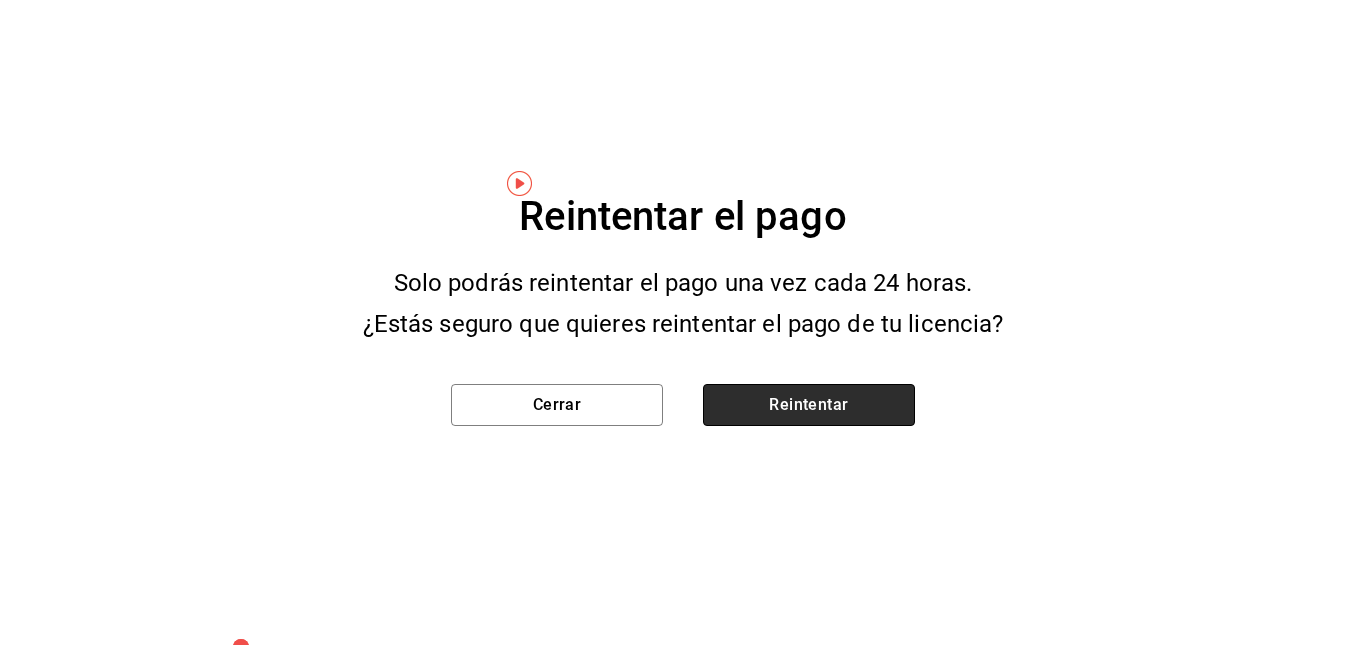 click on "Reintentar" at bounding box center [809, 405] 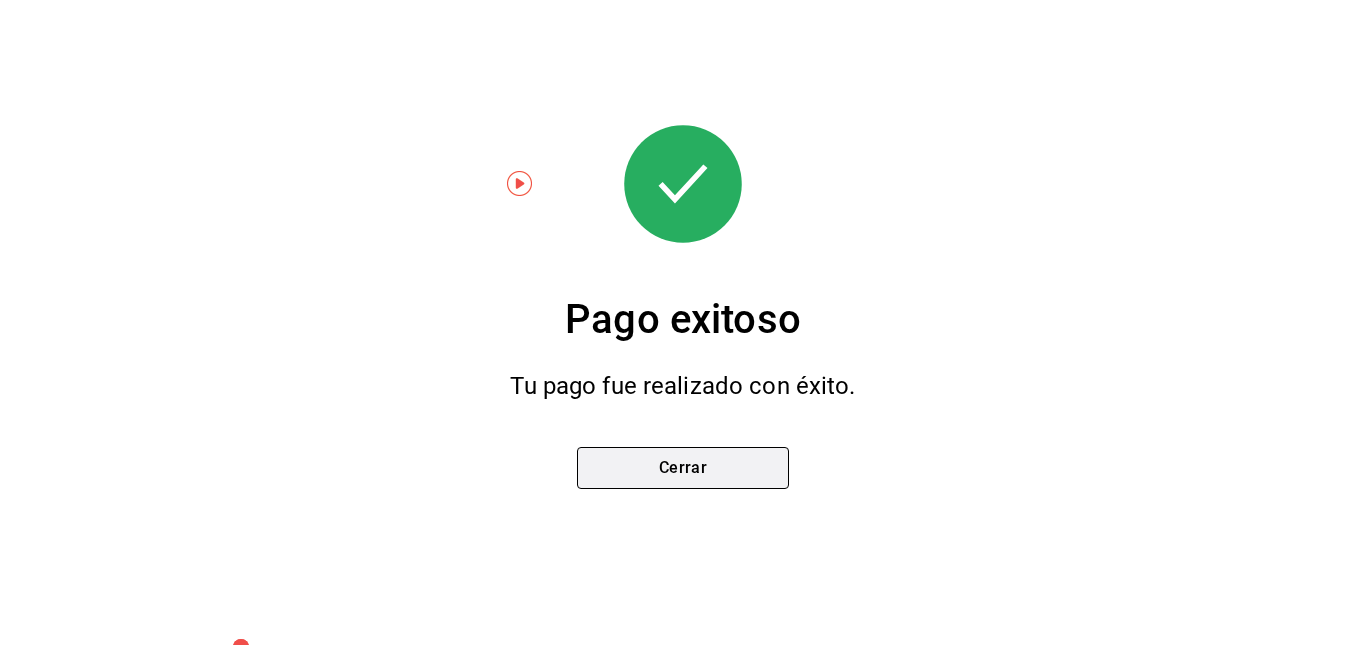 click on "Cerrar" at bounding box center [683, 468] 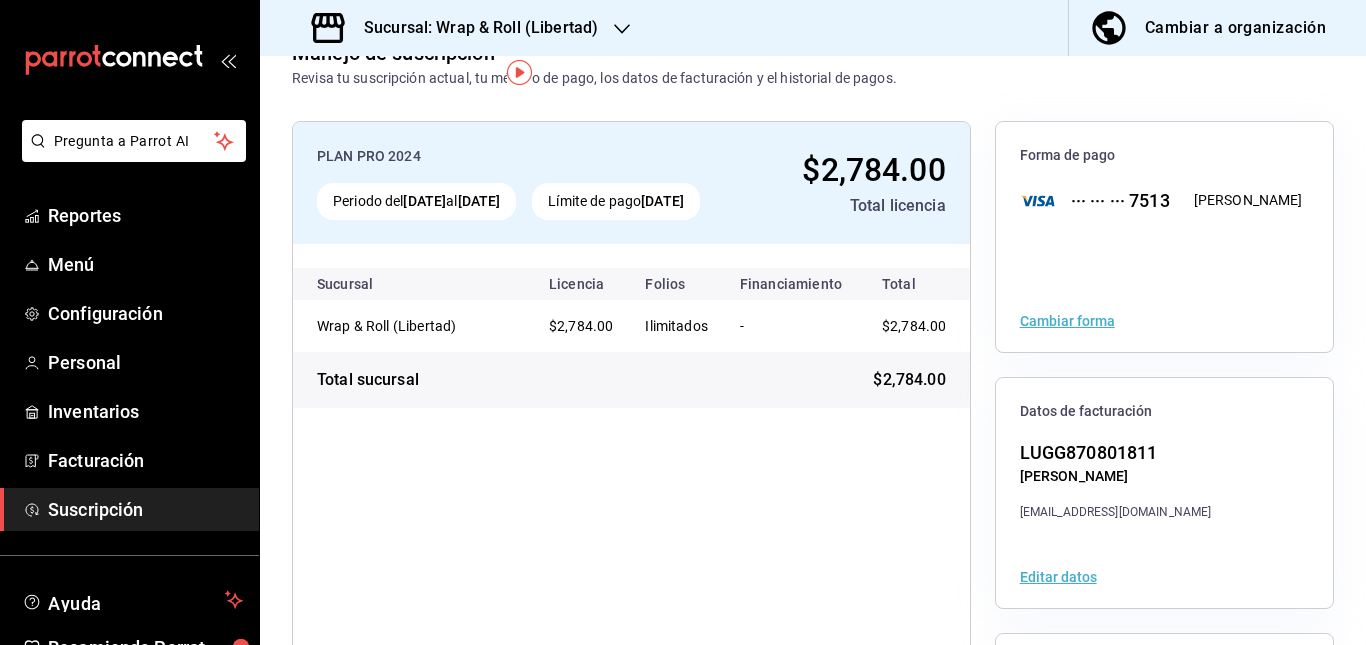 scroll, scrollTop: 0, scrollLeft: 0, axis: both 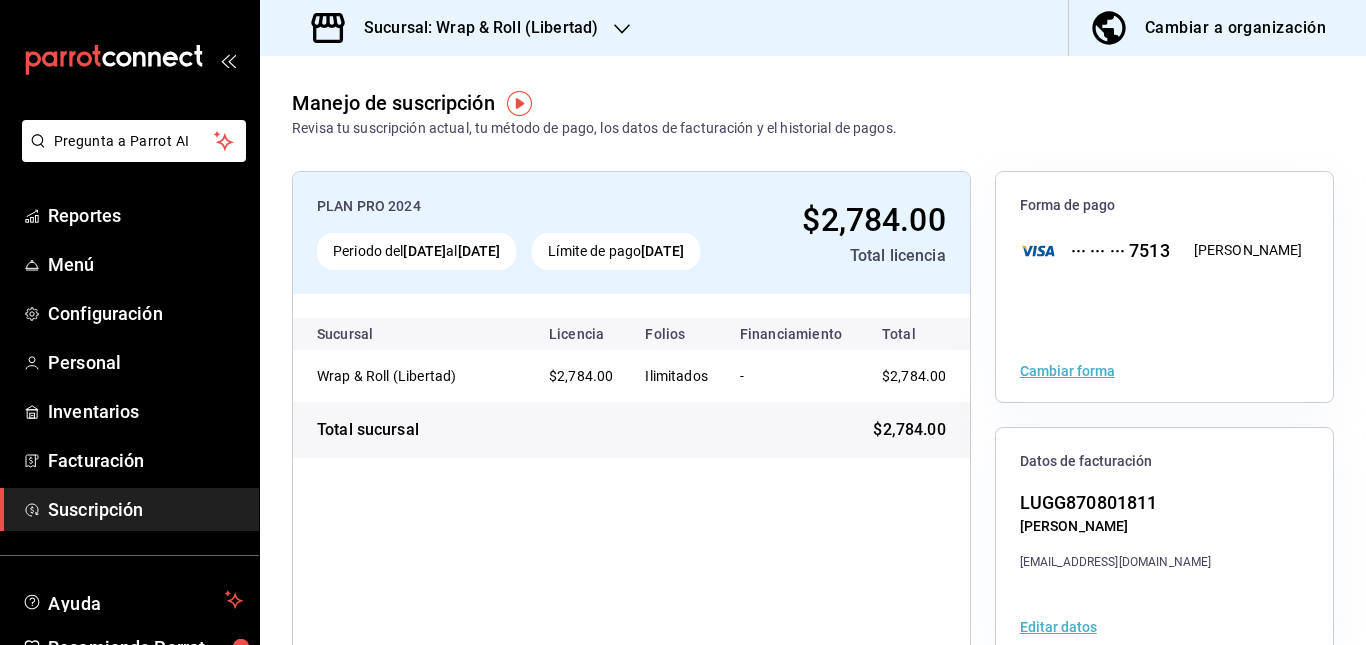 click on "Sucursal: Wrap & Roll (Libertad)" at bounding box center (473, 28) 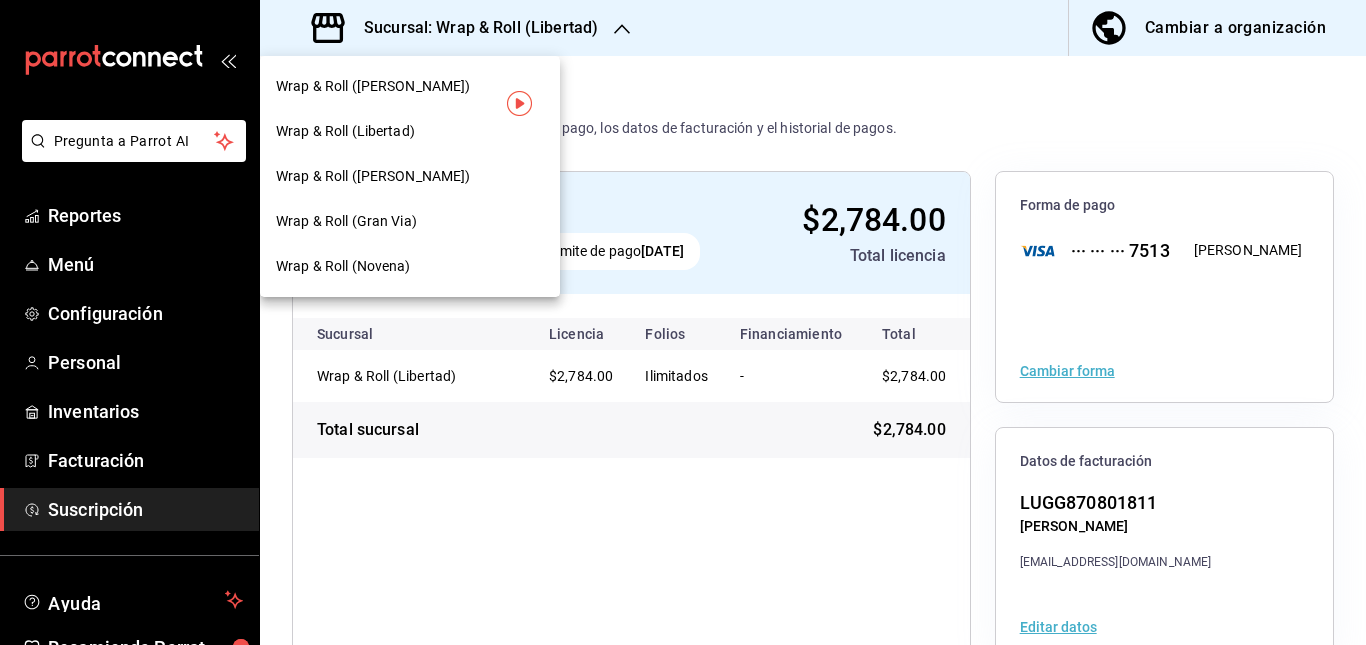click on "Wrap & Roll ([PERSON_NAME])" at bounding box center (373, 176) 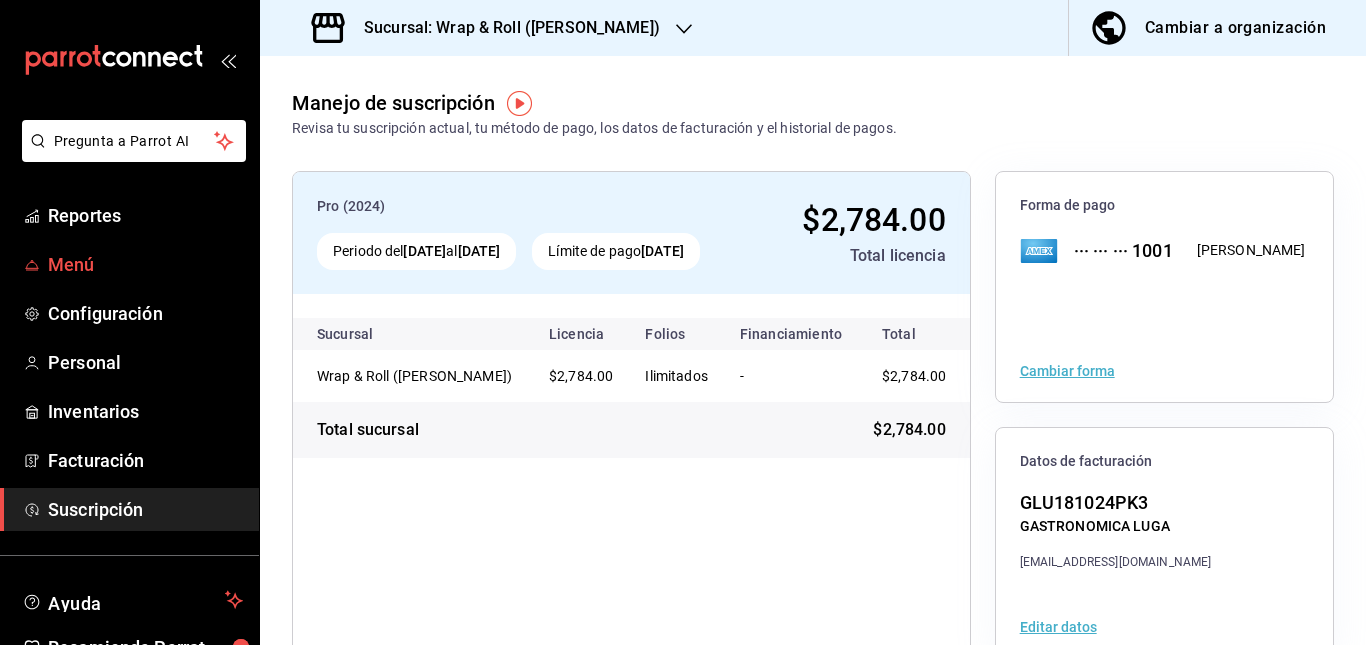 click on "Menú" at bounding box center (145, 264) 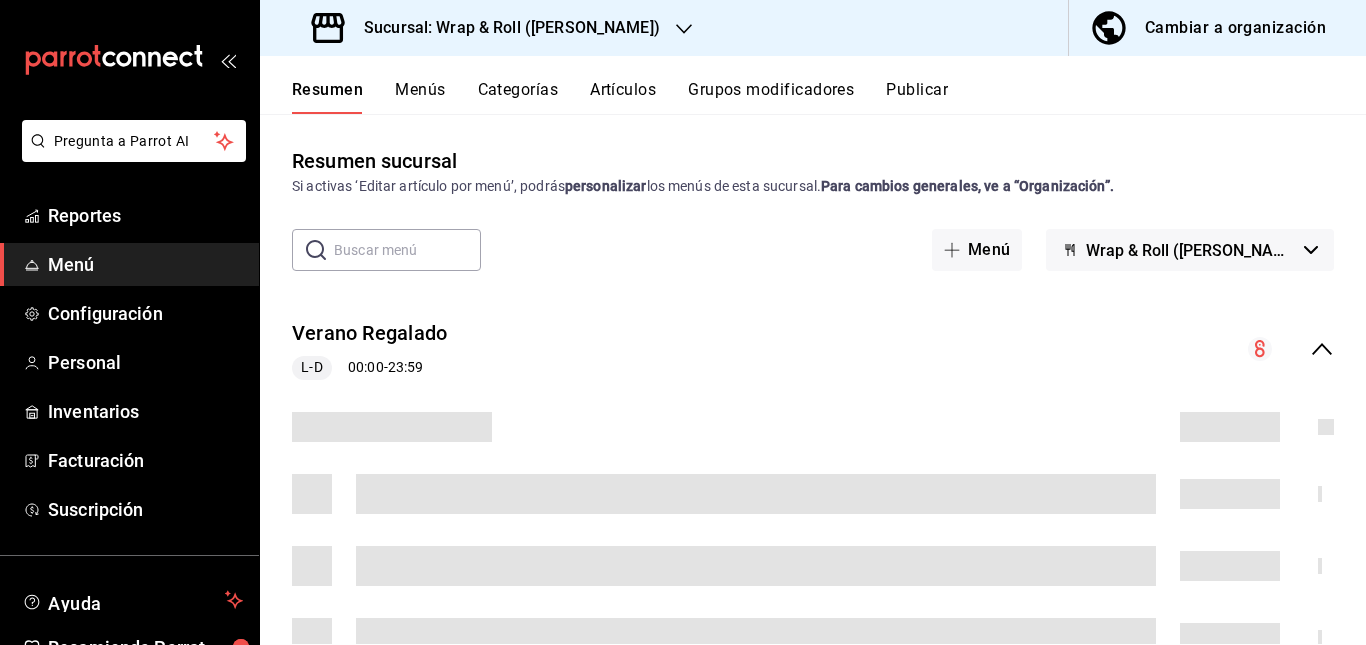 click on "Verano Regalado L-D 00:00  -  23:59" at bounding box center [813, 349] 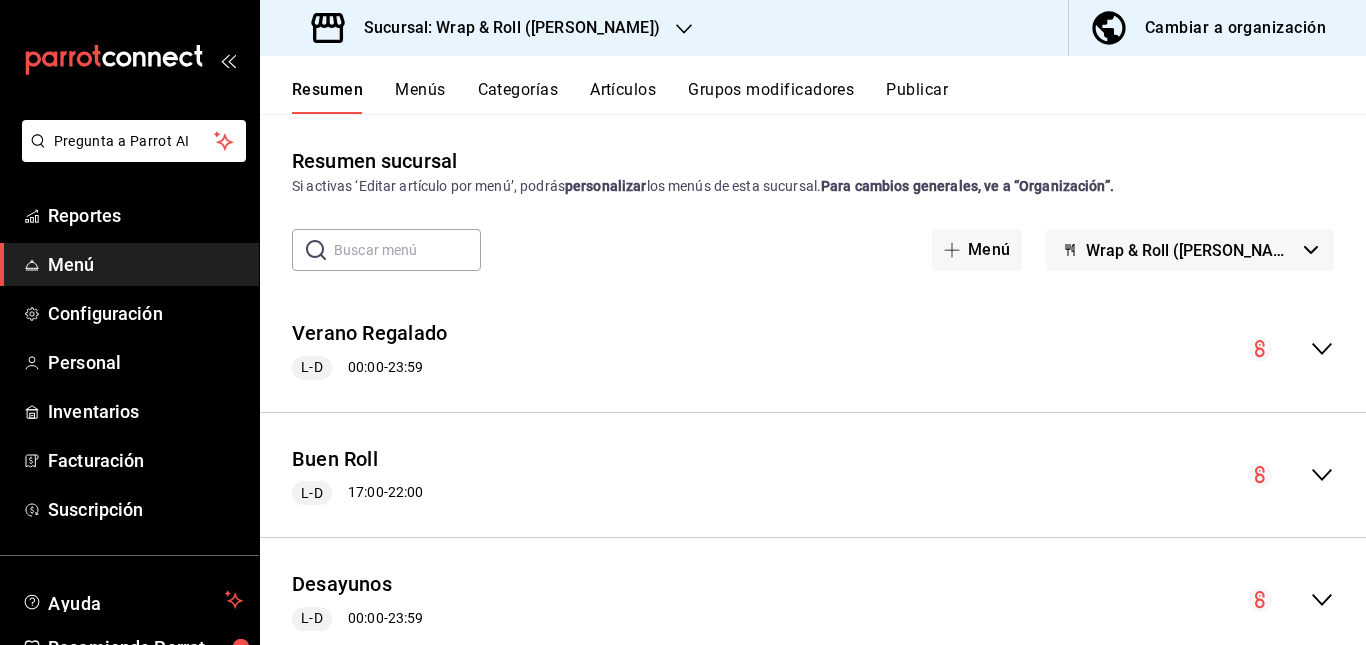 scroll, scrollTop: 469, scrollLeft: 0, axis: vertical 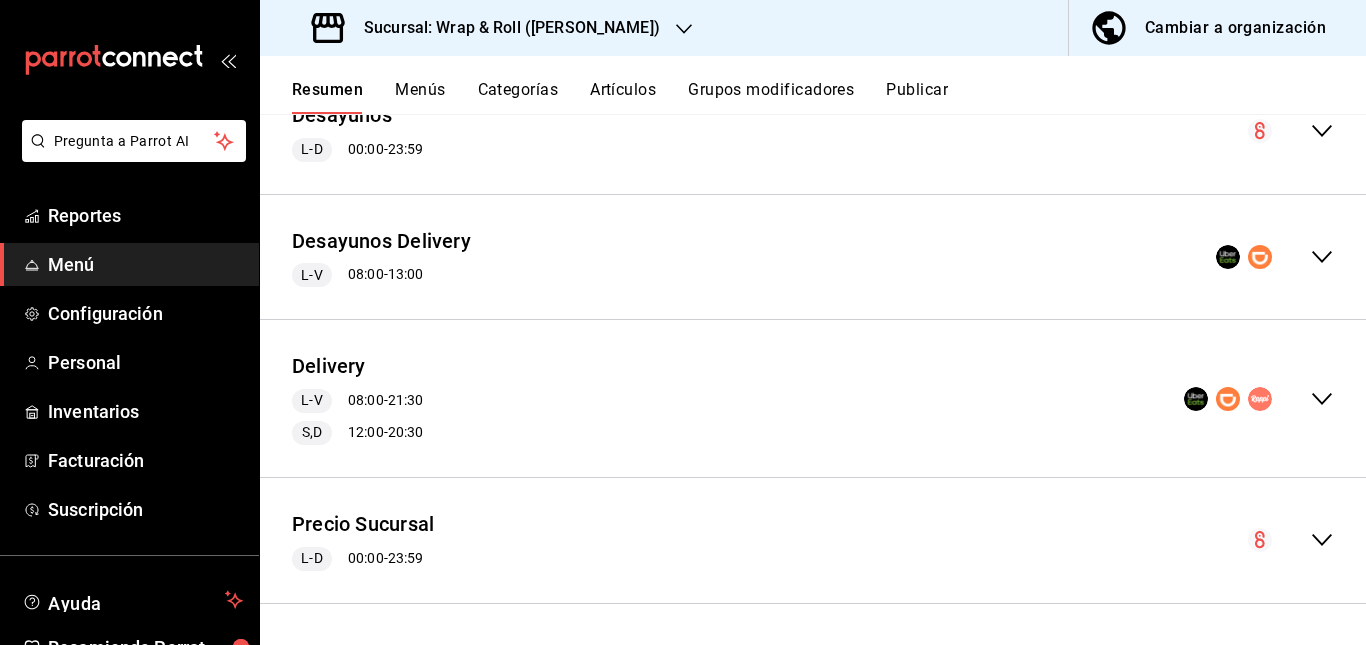 click on "Delivery L-V 08:00  -  21:30 S,D 12:00  -  20:30" at bounding box center (813, 398) 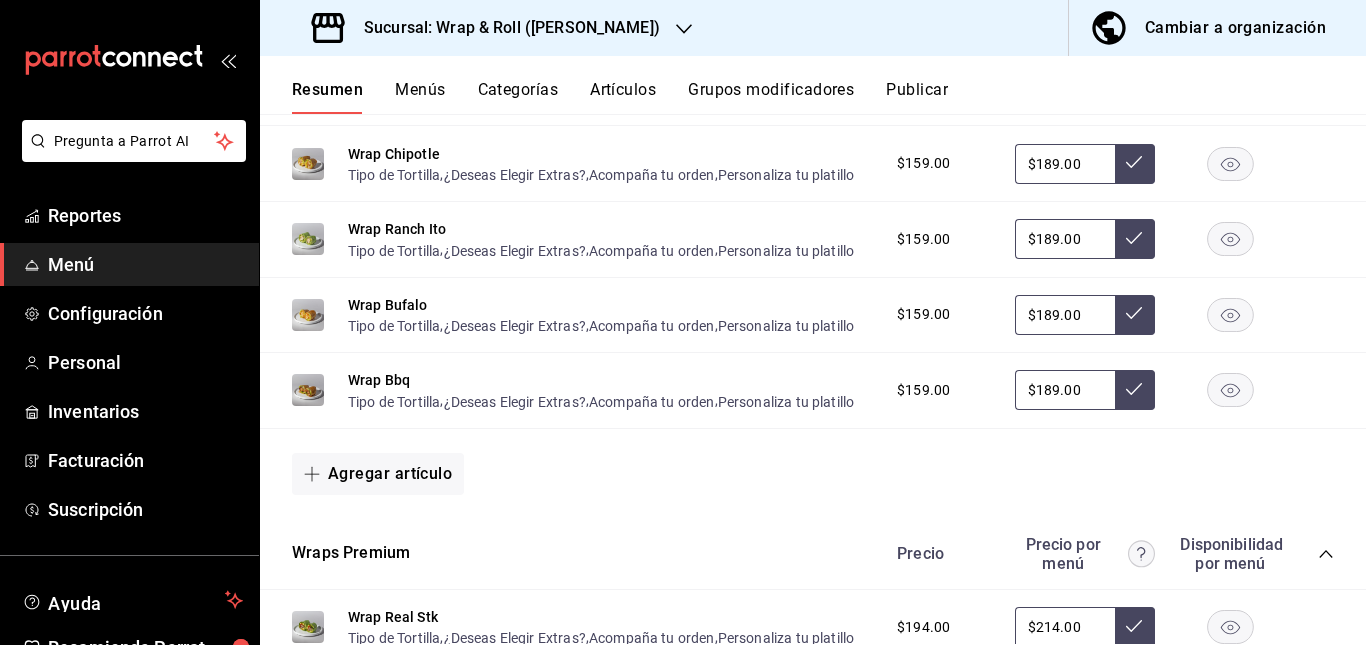 scroll, scrollTop: 1238, scrollLeft: 0, axis: vertical 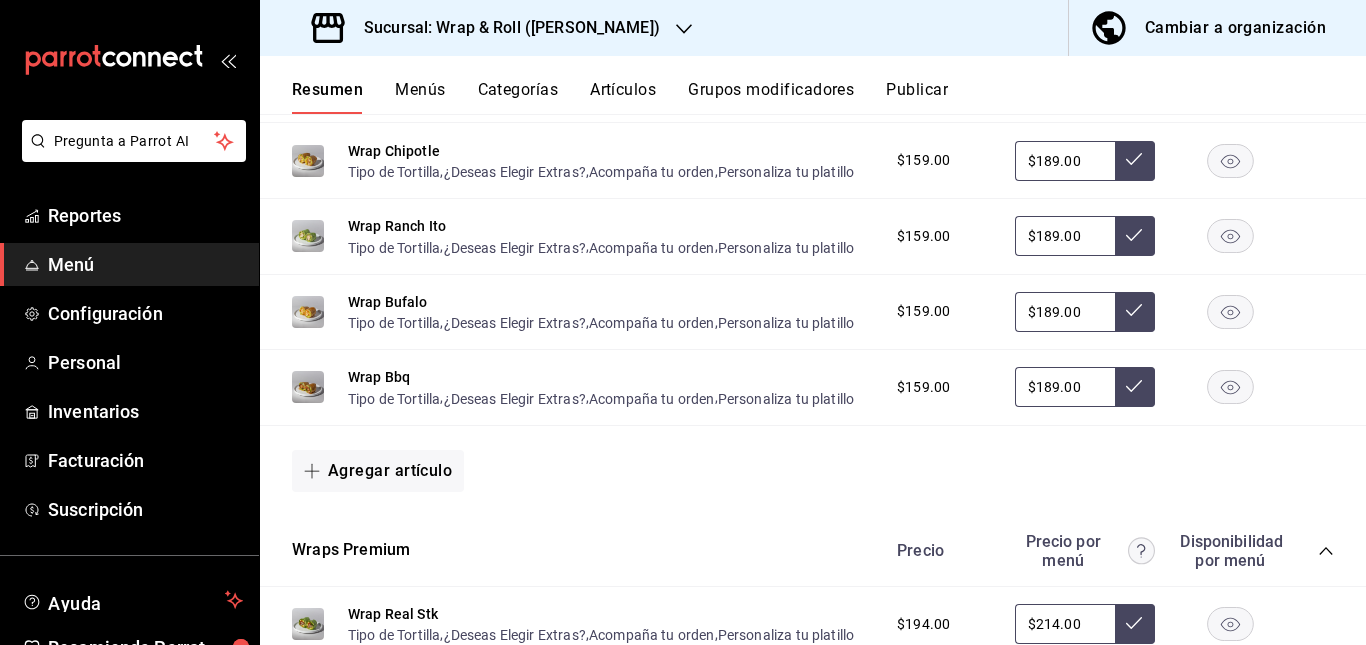 click 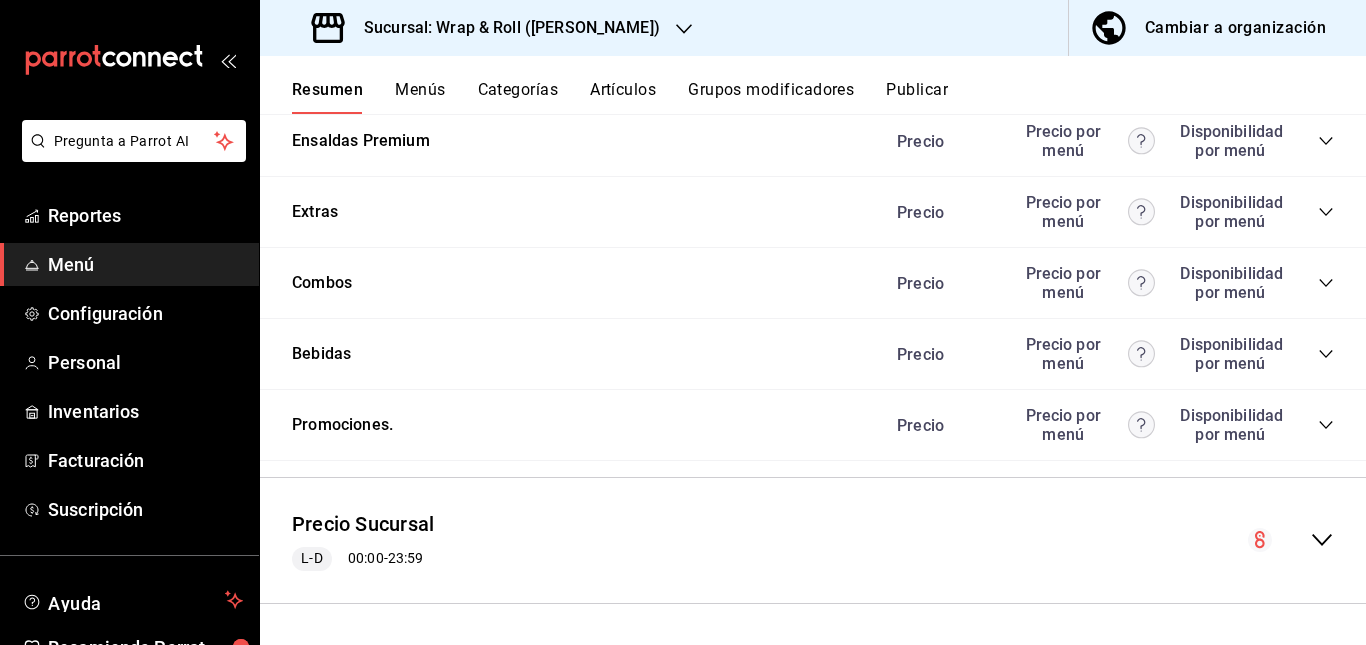 scroll, scrollTop: 2305, scrollLeft: 0, axis: vertical 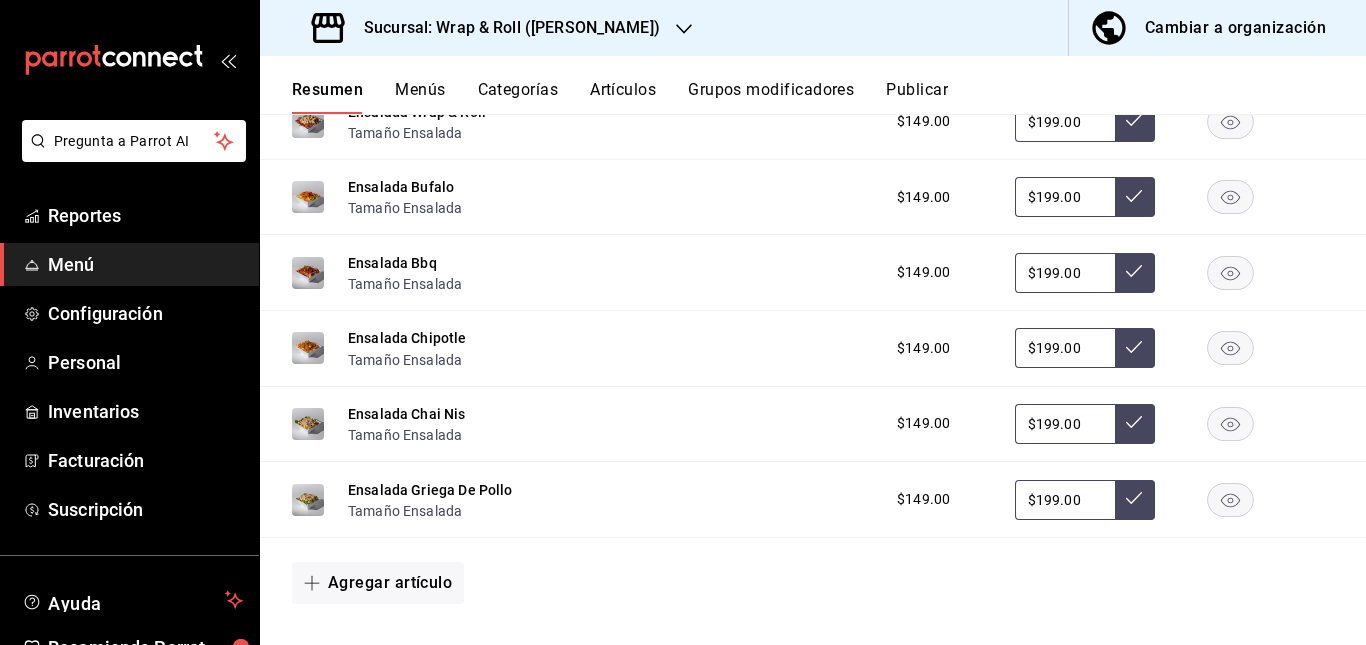 click 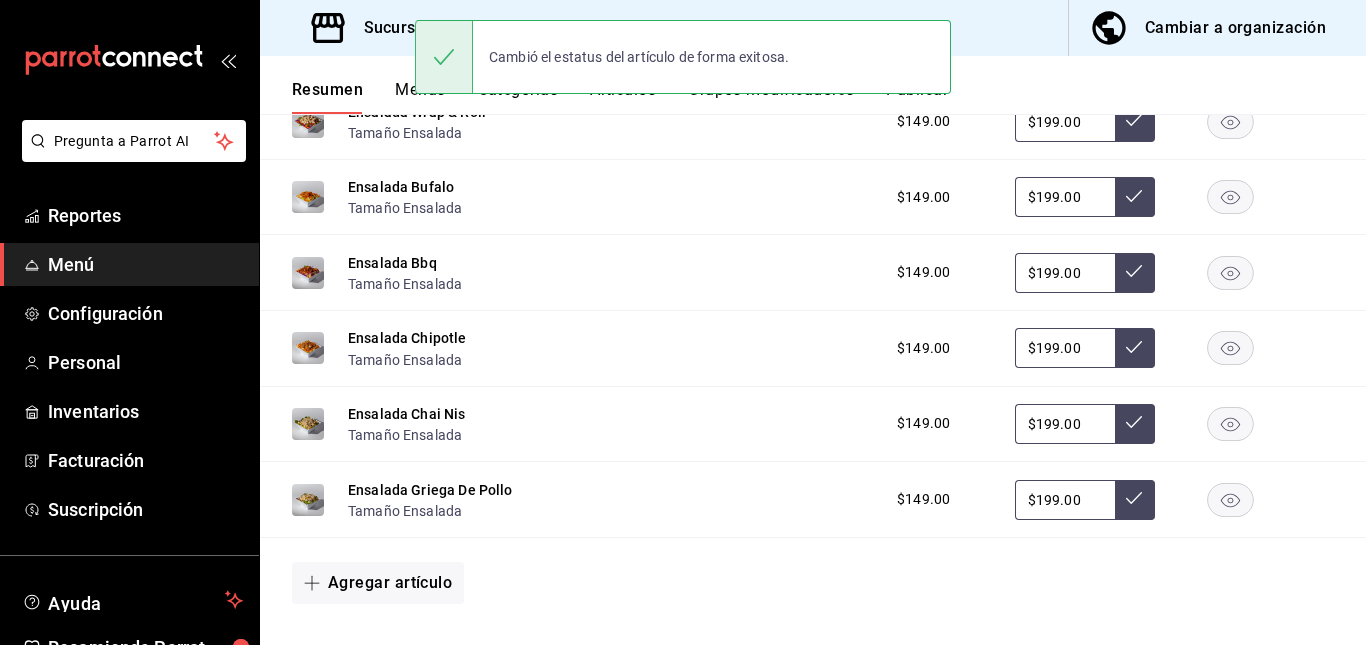 click on "Artículos" at bounding box center (623, 97) 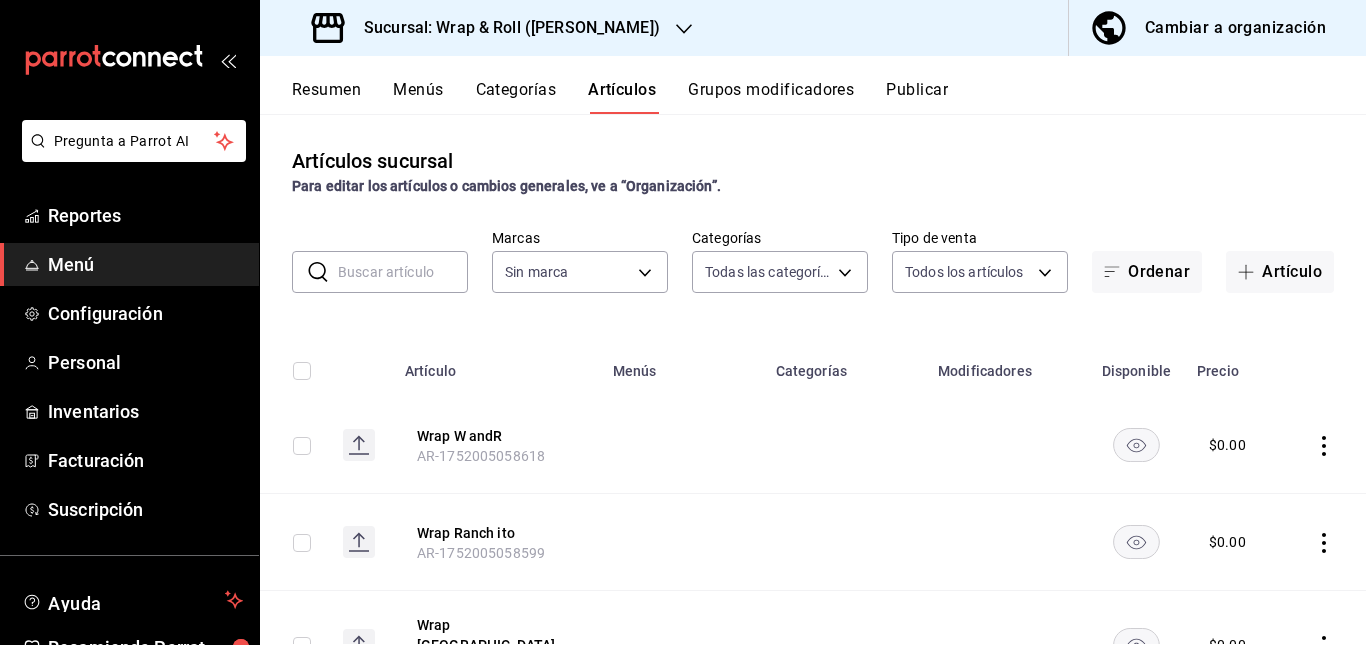 type on "0cffcaa9-173e-47a8-938b-dca6a1bc21d4,b2760ed9-b7b1-4897-8a9f-c9dd110c8266,67b79209-de48-4d63-8faf-6f4c184498af,cc7a539b-af16-4608-93b6-c3ce8a217ce4,abb9b8dc-b8fe-46bd-98a3-b8def5b8e5f3,fc2347b3-d4b3-442d-81ac-00870cfb8963,6a9c2ae9-6077-4755-a763-46c67b31a659,f1d0ebe9-c0dd-4699-af66-70b776468e36,a46c2fa0-142b-4468-9504-43f144c3551f,143b9222-883a-439c-b278-473750aa75c0,ab1bf33a-9a30-4d57-b9c0-8ad322ef5fd1,d926ce35-e2c2-48c1-a07c-5f0d60201e9d,33dbc53d-ec99-4c19-b8f5-bbd8ce764f1e,b8134174-898a-4225-881e-a15a861a2c1e,7f27edf8-c148-4ef7-9410-d502482eb683,2c69525f-ba62-4fbe-a17d-67d42bf312ca,9ff59ccf-5f2b-4619-b108-600c90bbb629,d9ee4af9-d0f8-406c-841d-aea6f07a7bf7,9f63c86a-f86b-4909-880b-751d04ae2e13,fc9fd16f-cf61-481c-9697-de7cb80f31a6" 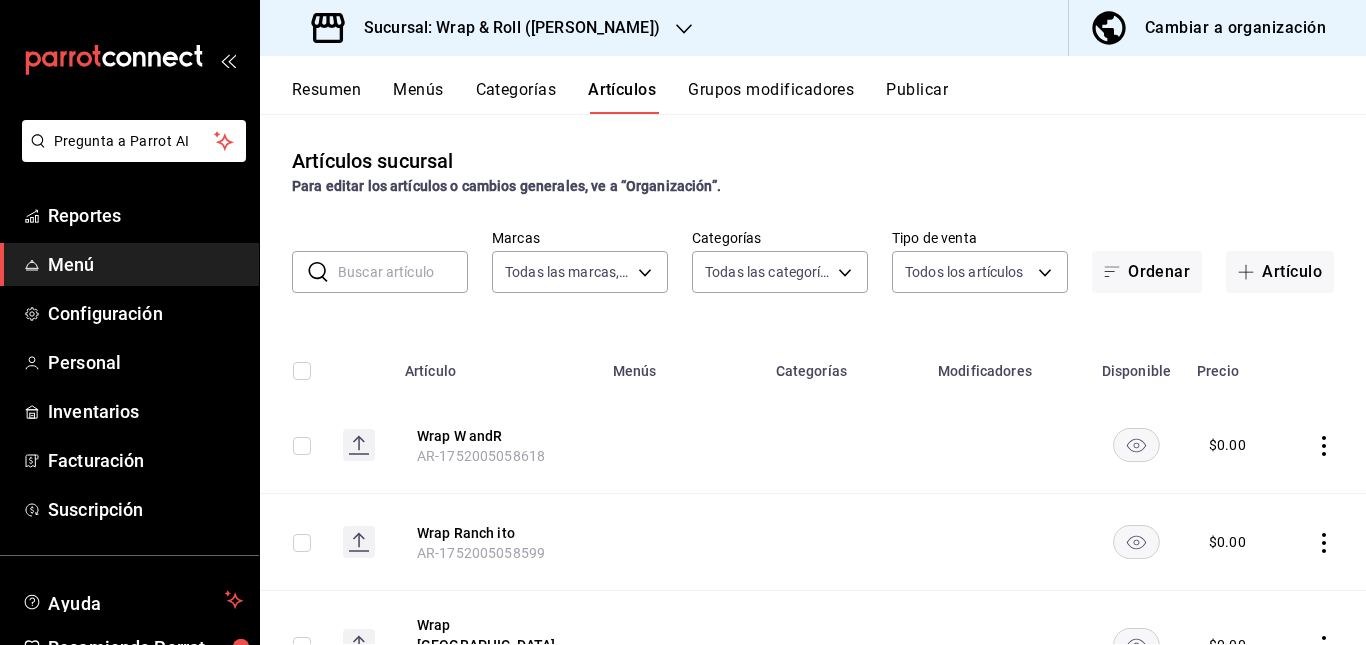 click at bounding box center [403, 272] 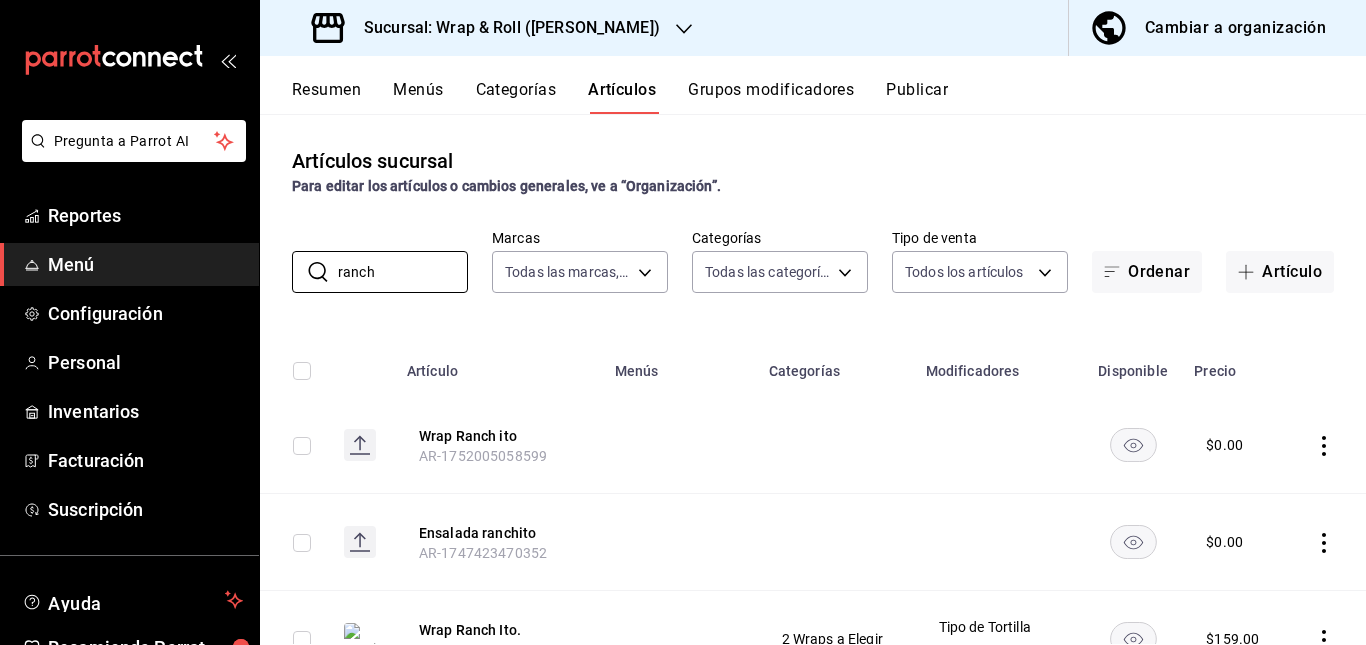 type on "ranch" 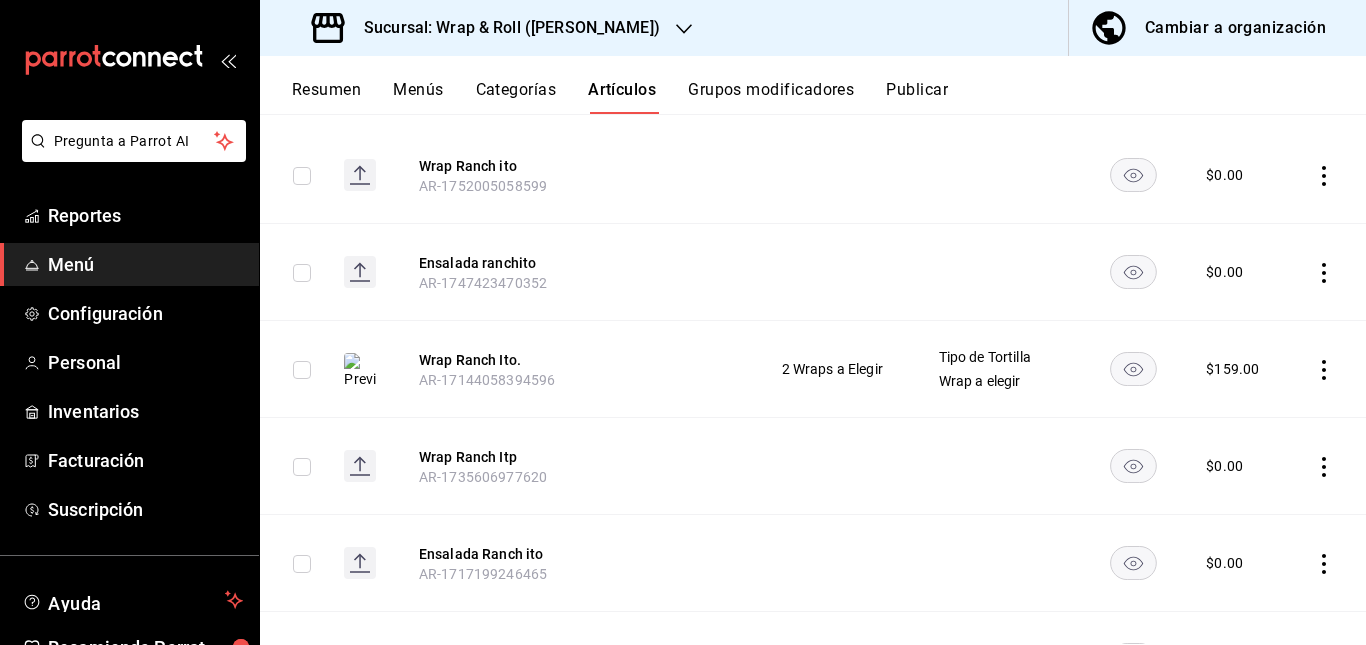 scroll, scrollTop: 269, scrollLeft: 0, axis: vertical 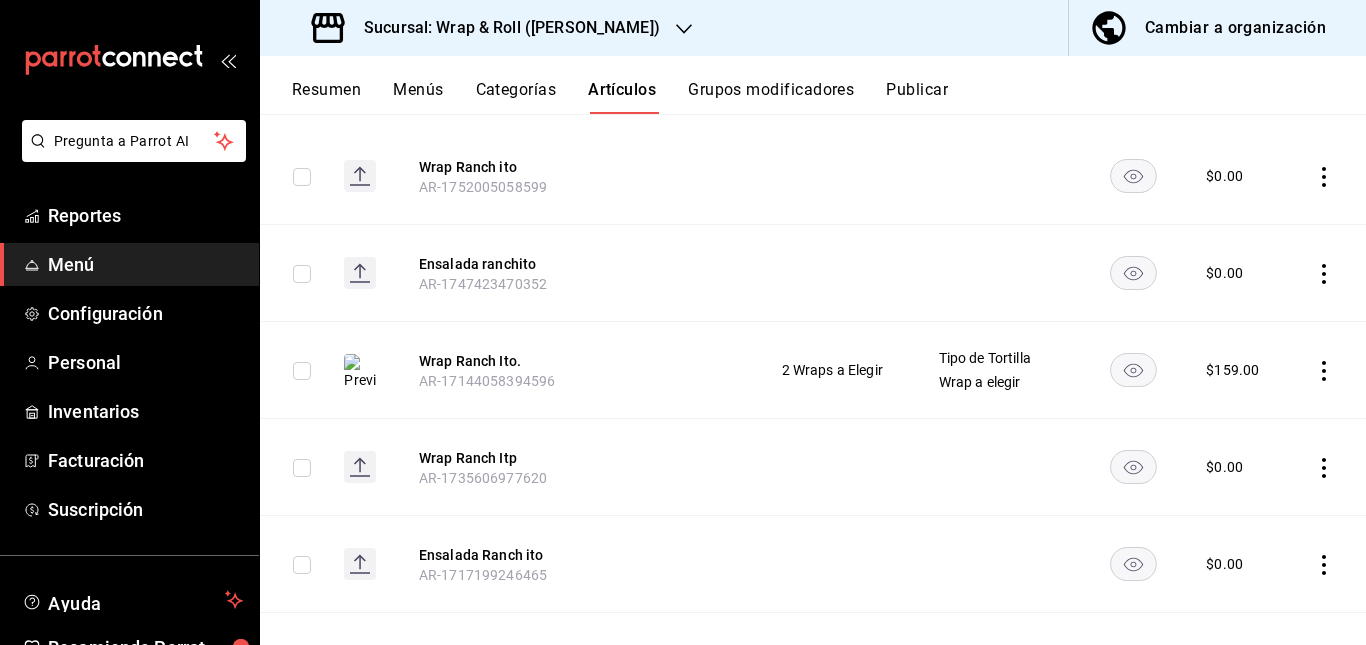 click 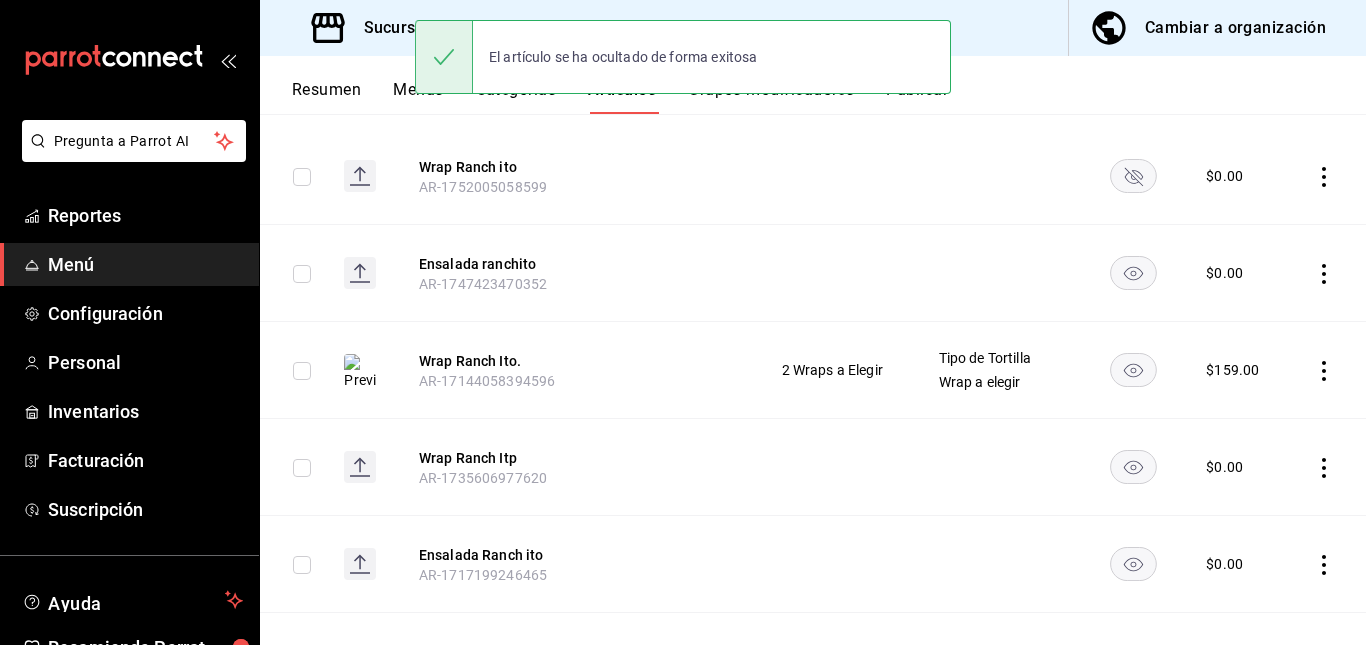 click 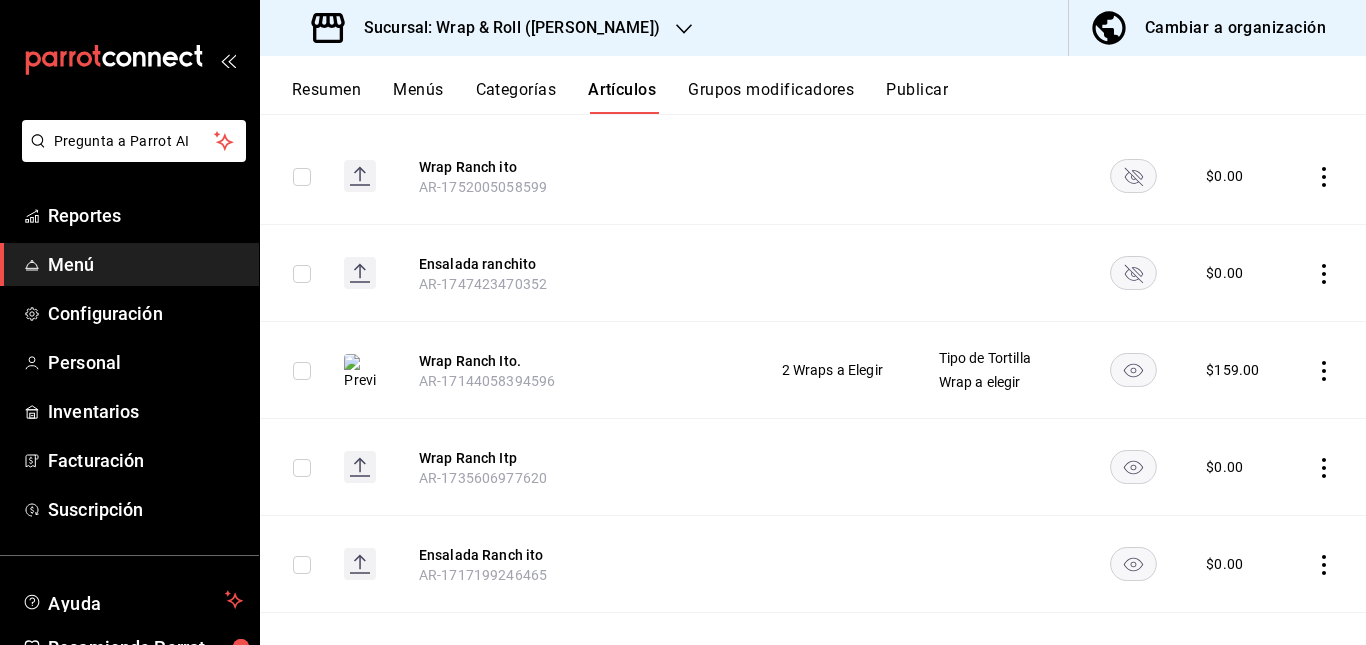 click 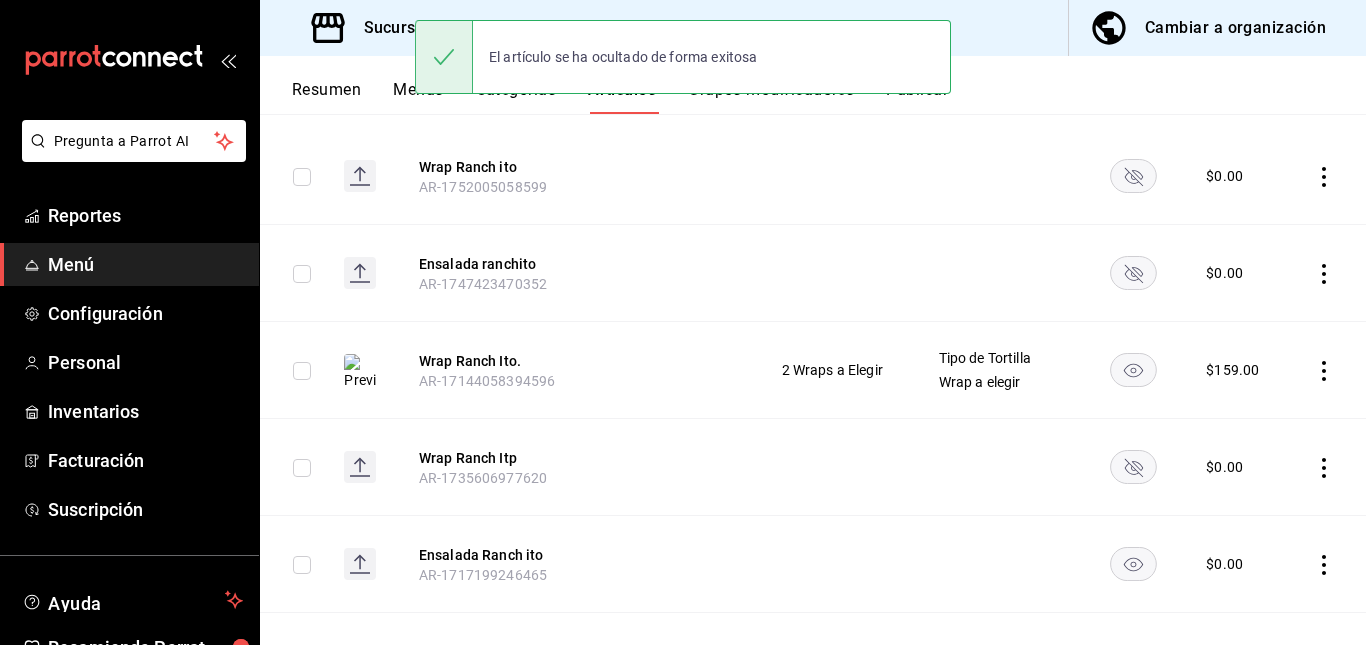click 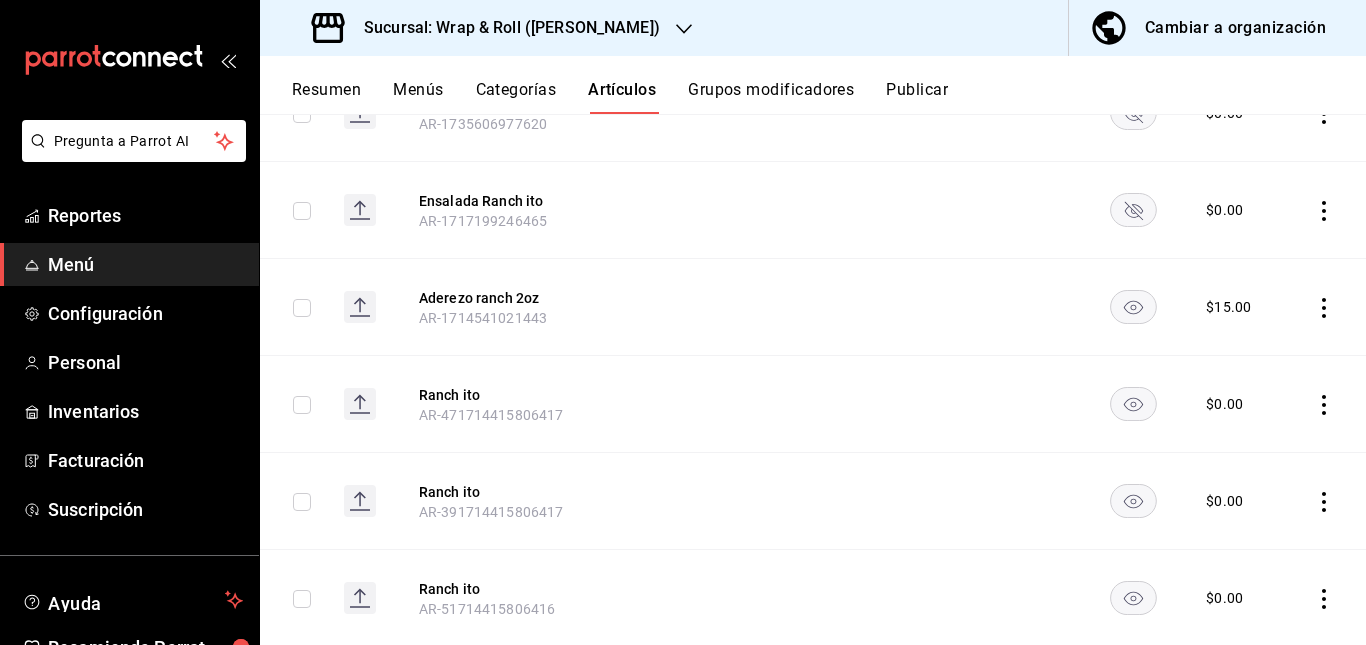 scroll, scrollTop: 695, scrollLeft: 0, axis: vertical 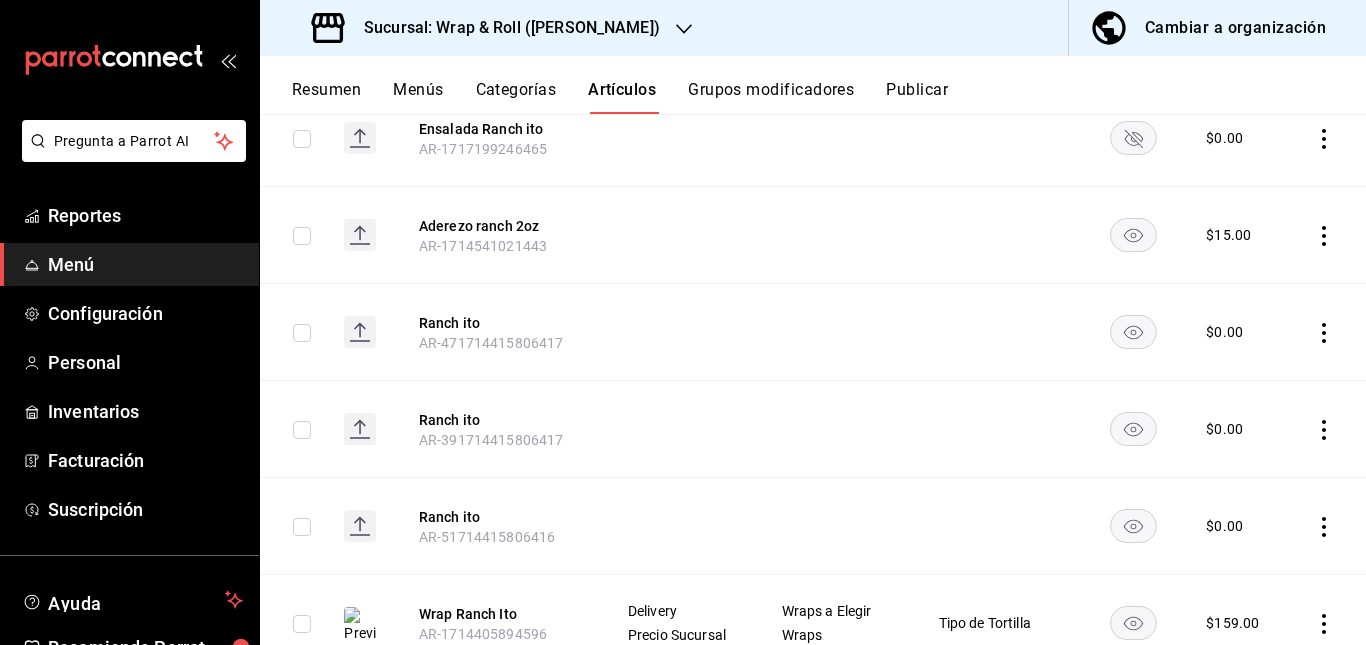 click 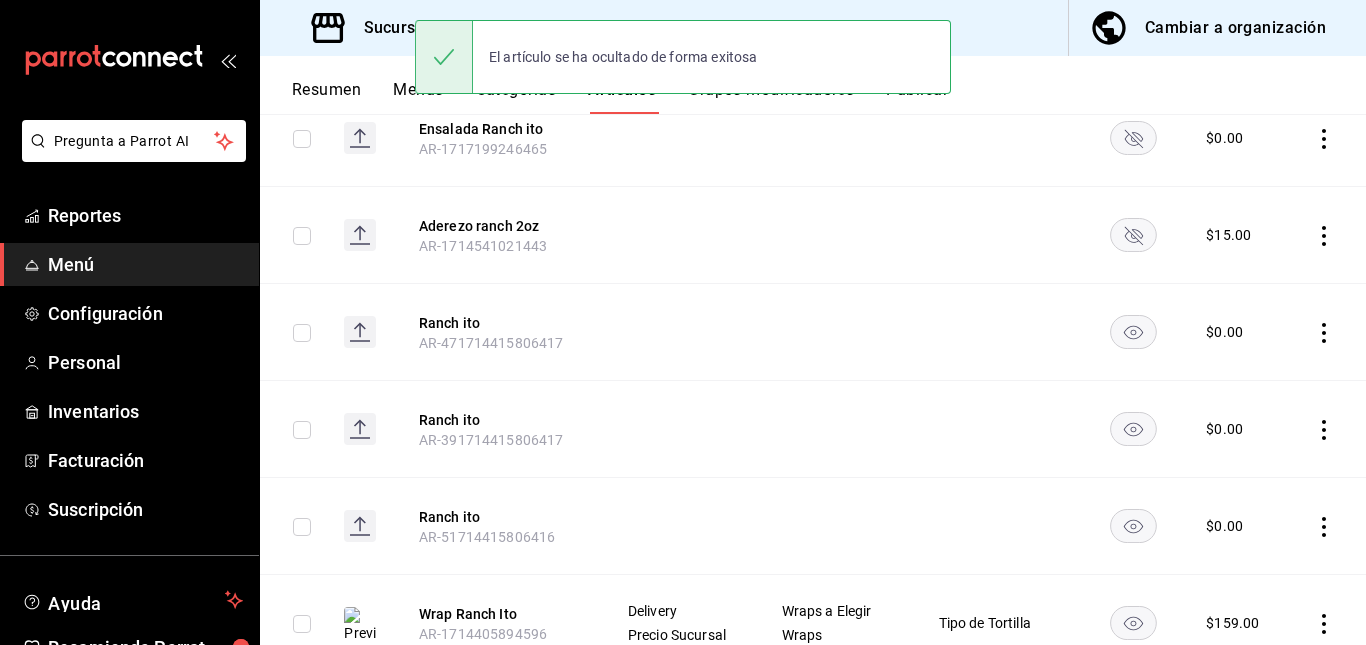 click 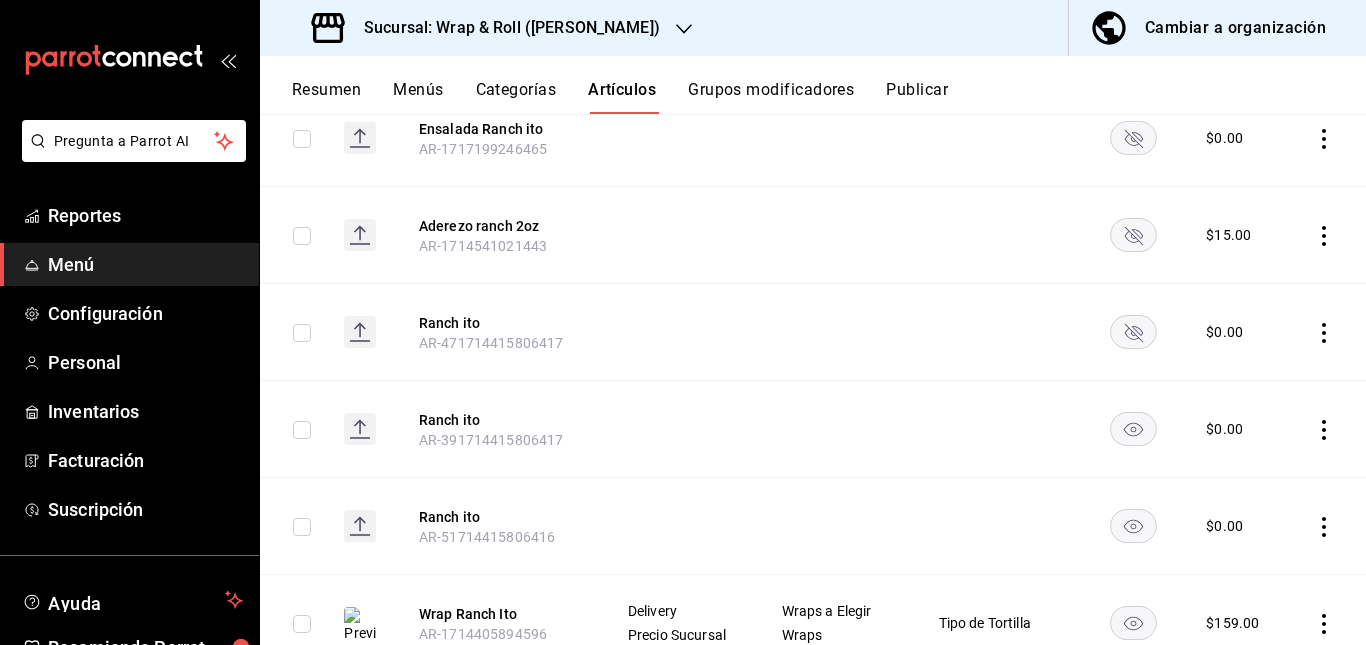 click 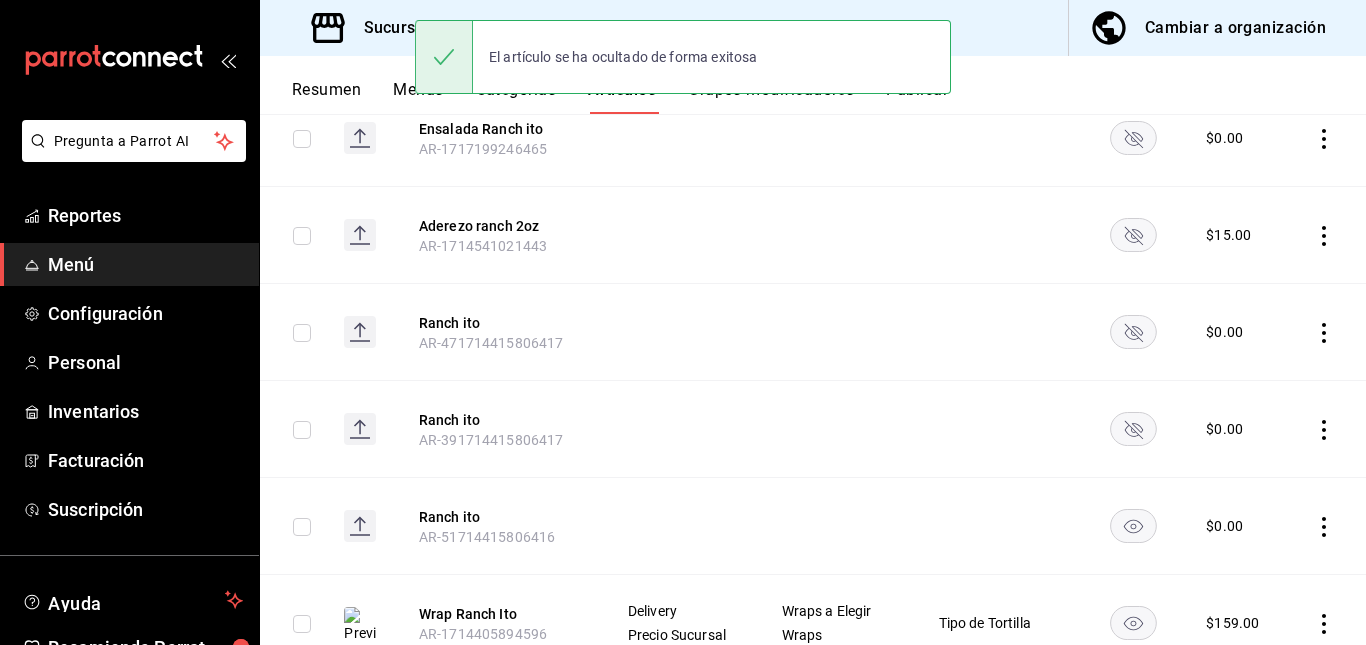 click 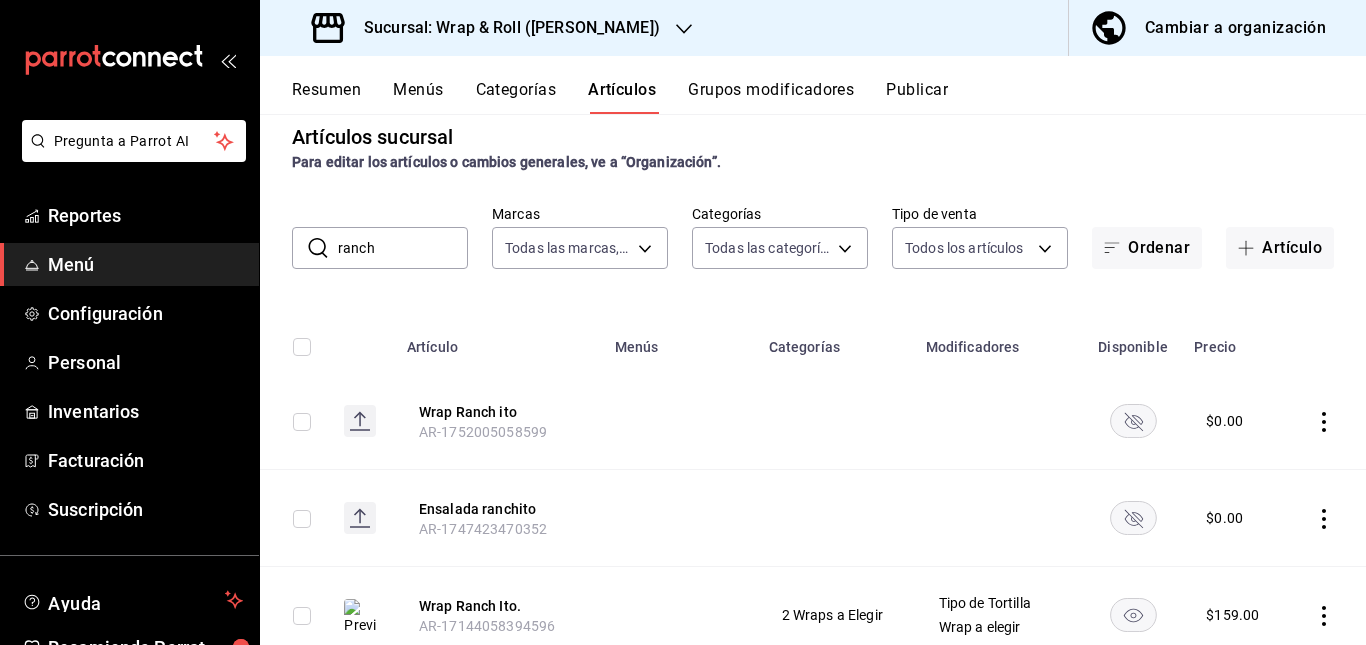 scroll, scrollTop: 8, scrollLeft: 0, axis: vertical 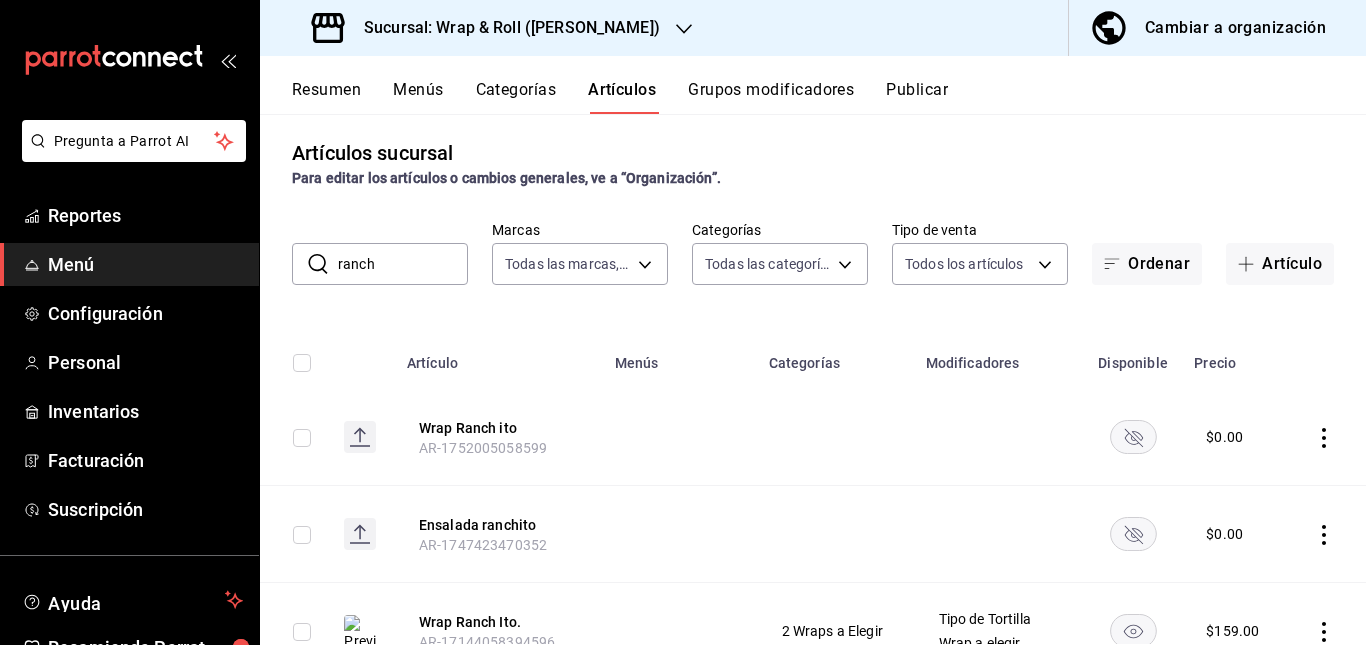 click on "Publicar" at bounding box center (917, 97) 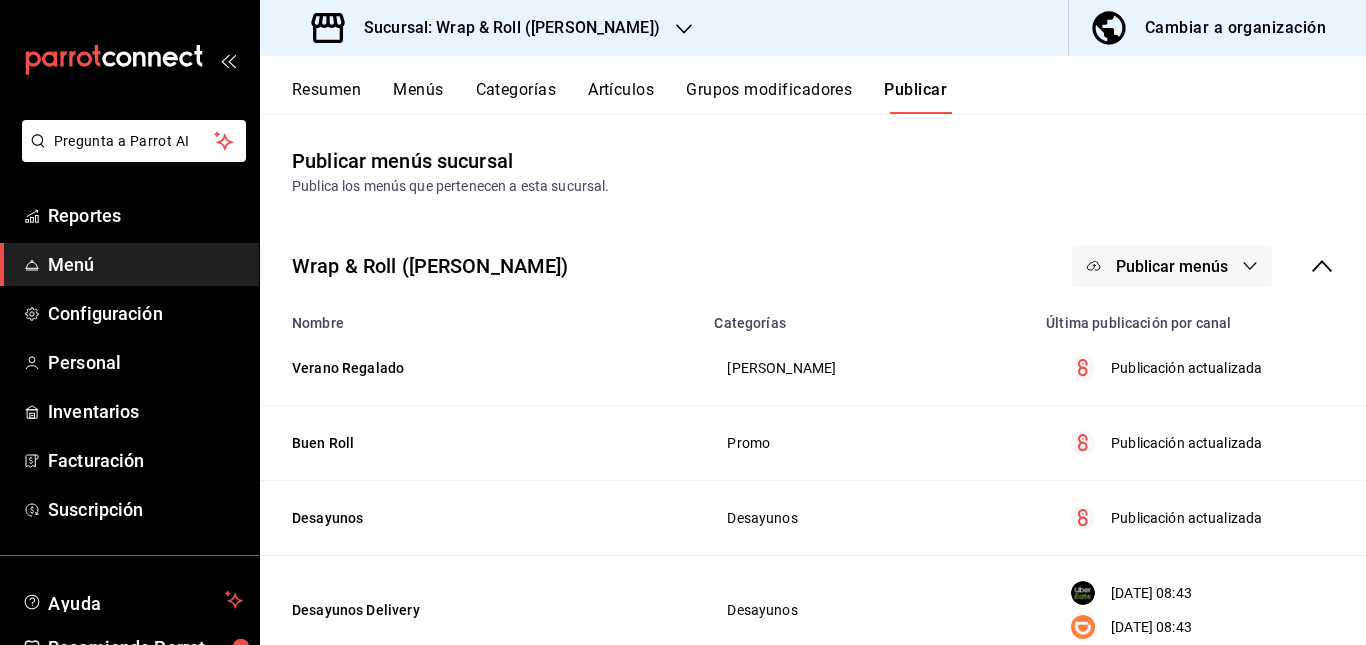 click on "Publicar menús" at bounding box center (1172, 266) 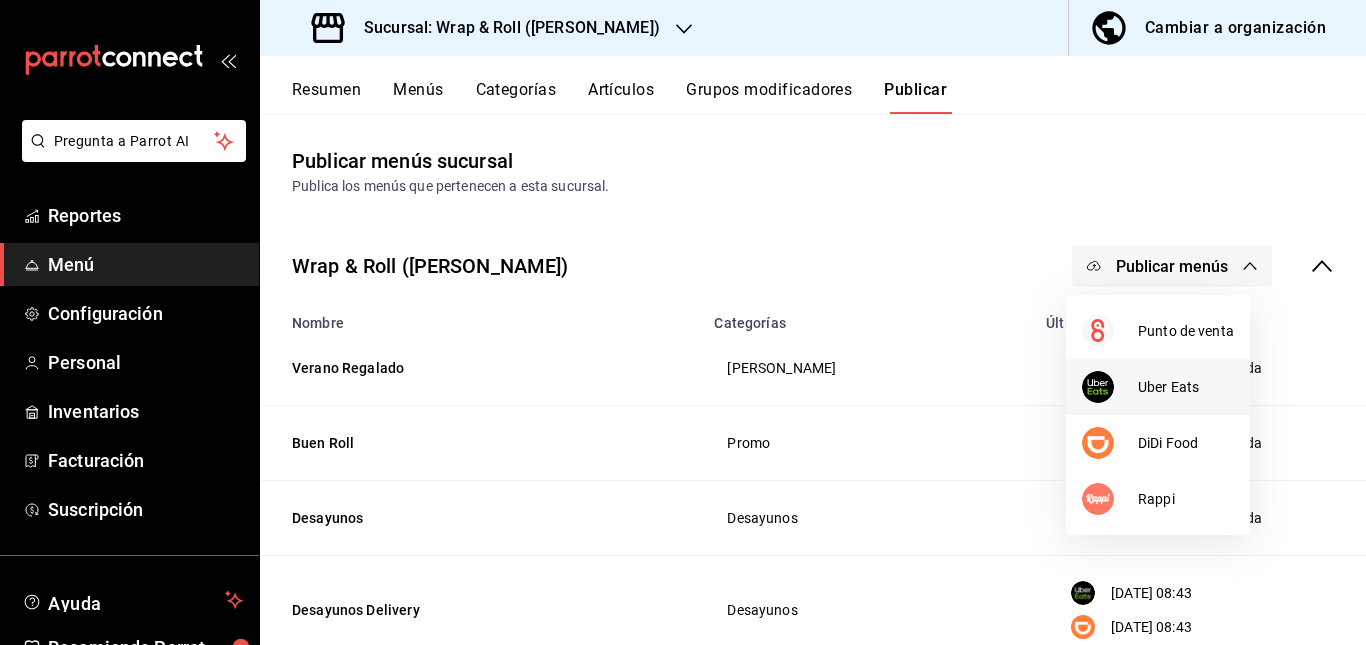 click on "Uber Eats" at bounding box center (1186, 387) 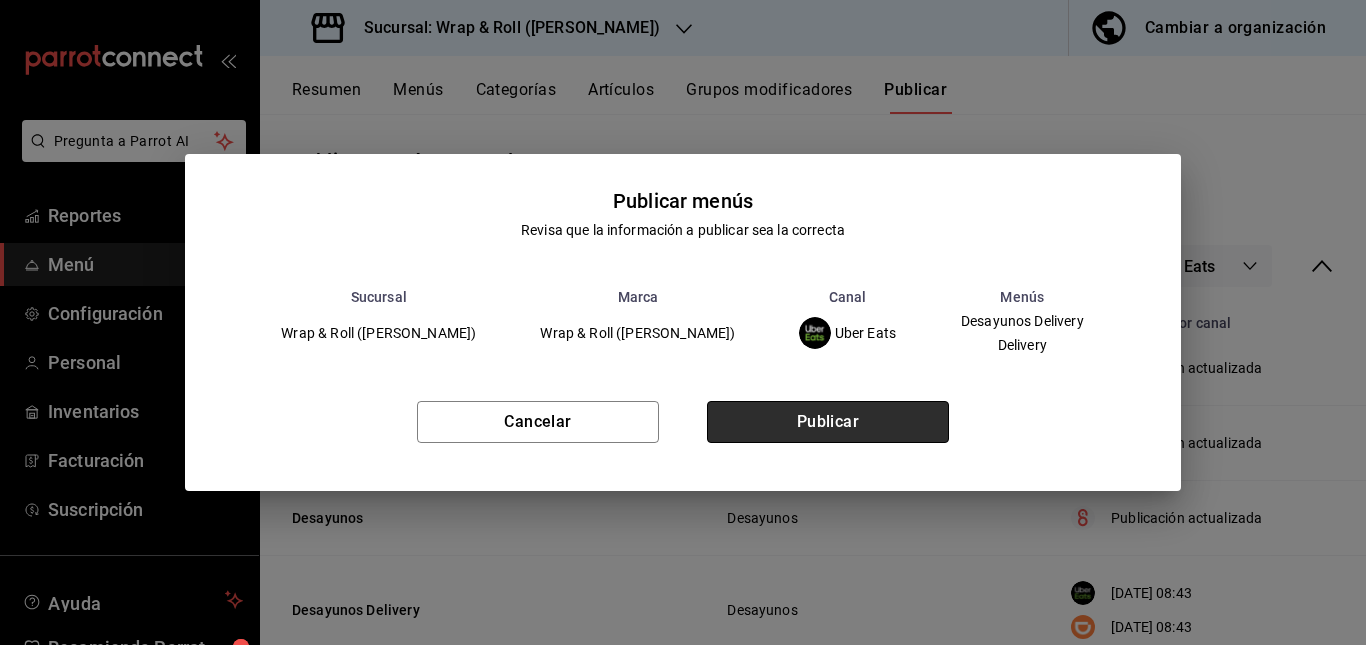 click on "Publicar" at bounding box center [828, 422] 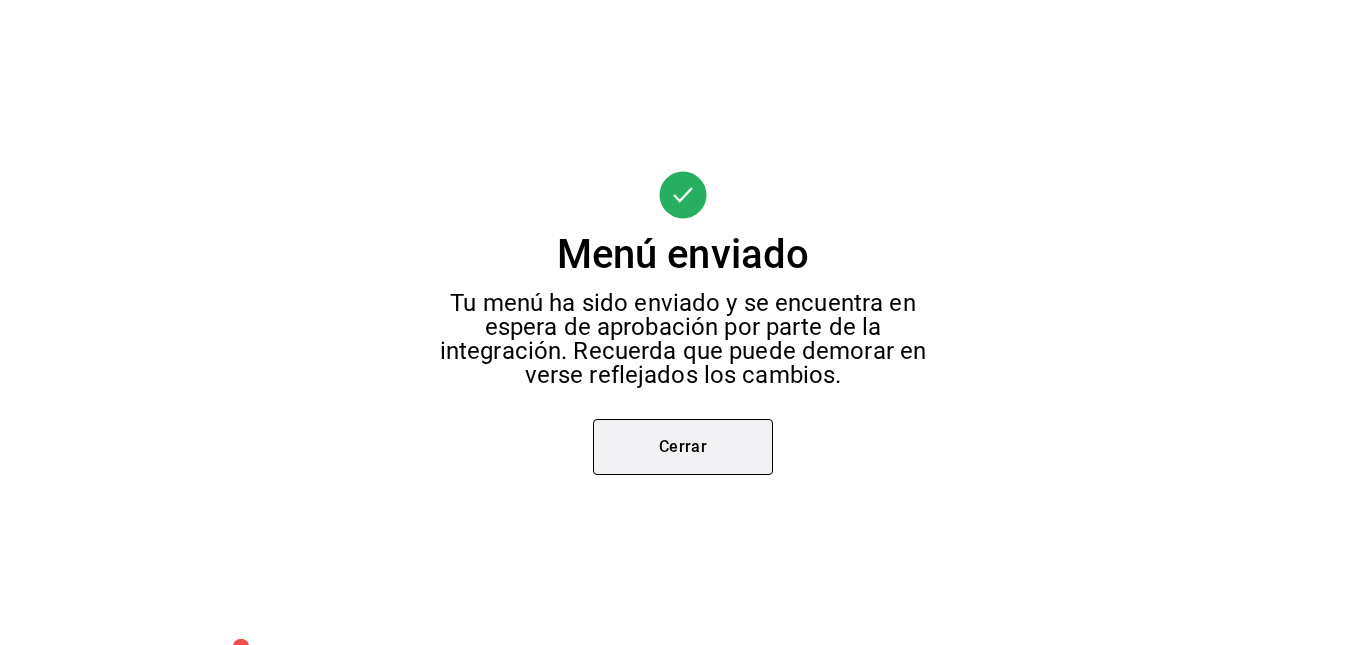 click on "Cerrar" at bounding box center (683, 447) 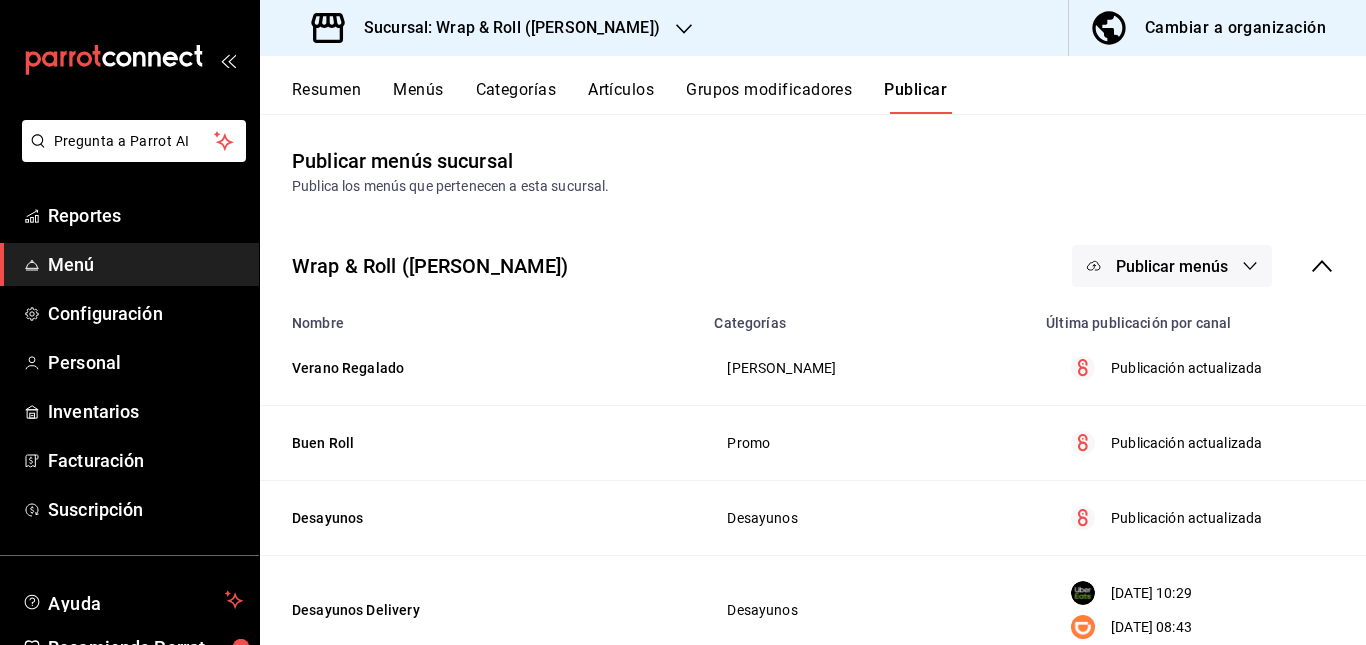 click on "Publicar menús" at bounding box center (1172, 266) 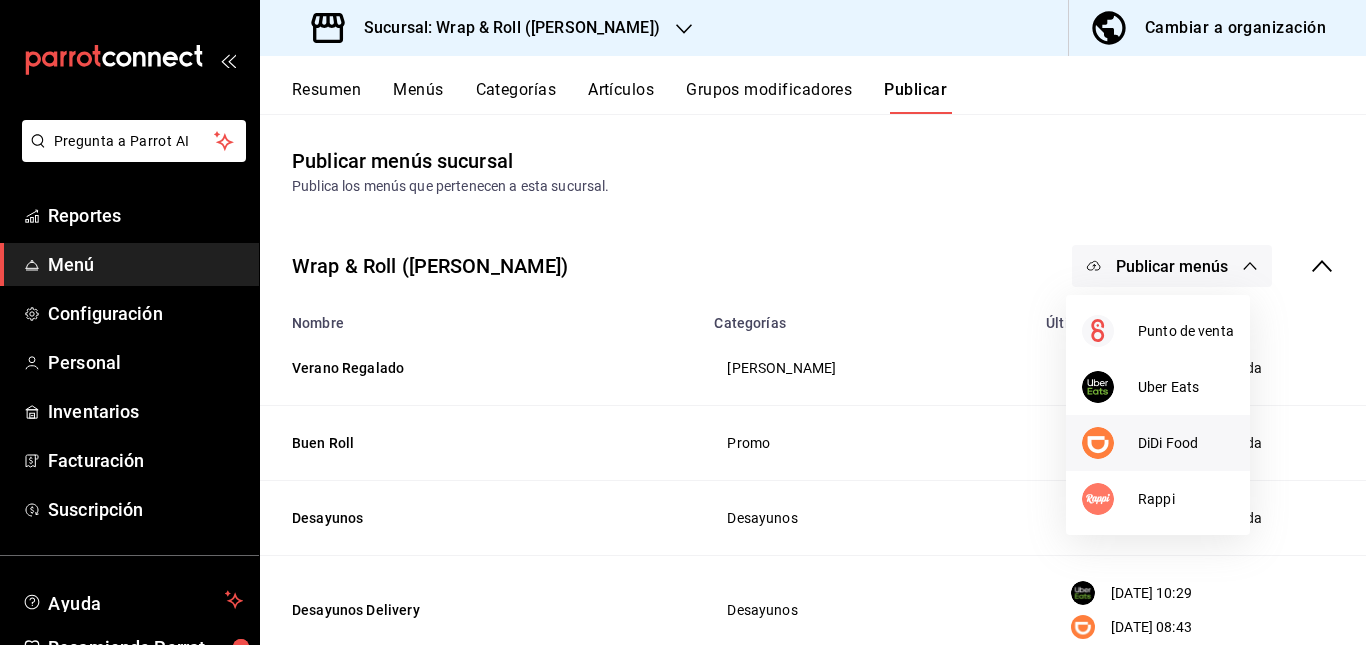 click on "DiDi Food" at bounding box center (1158, 443) 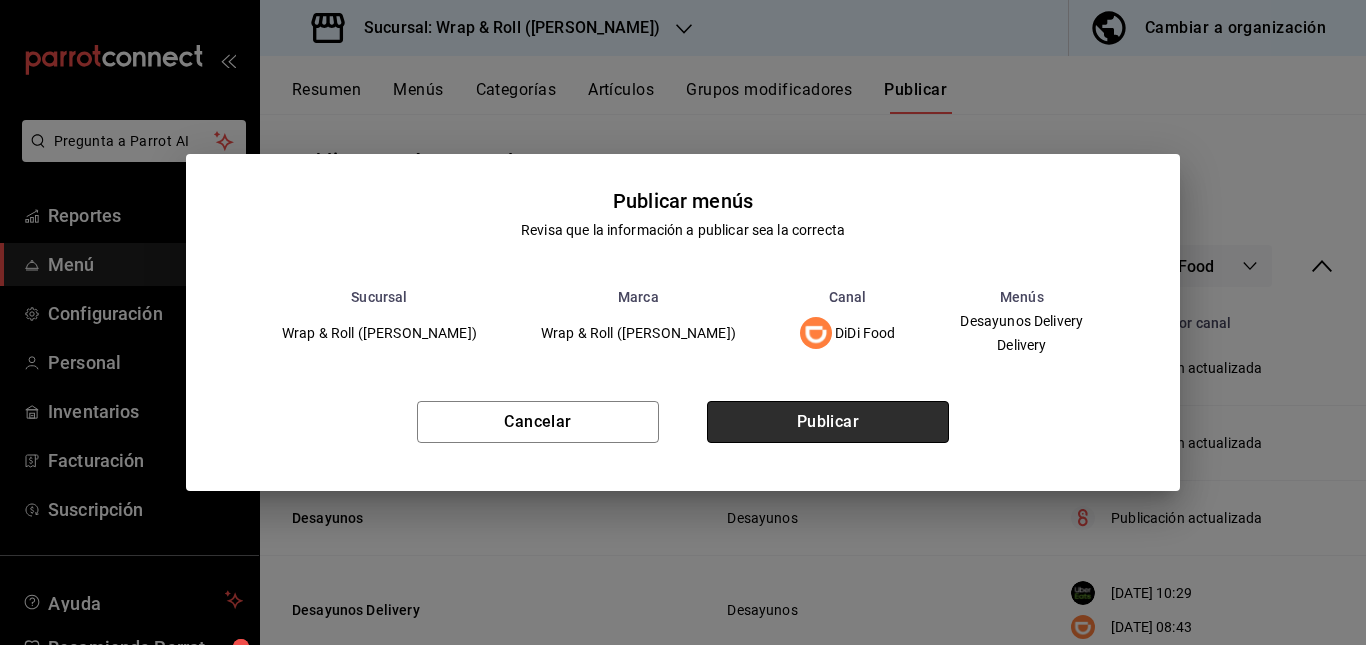 click on "Publicar" at bounding box center (828, 422) 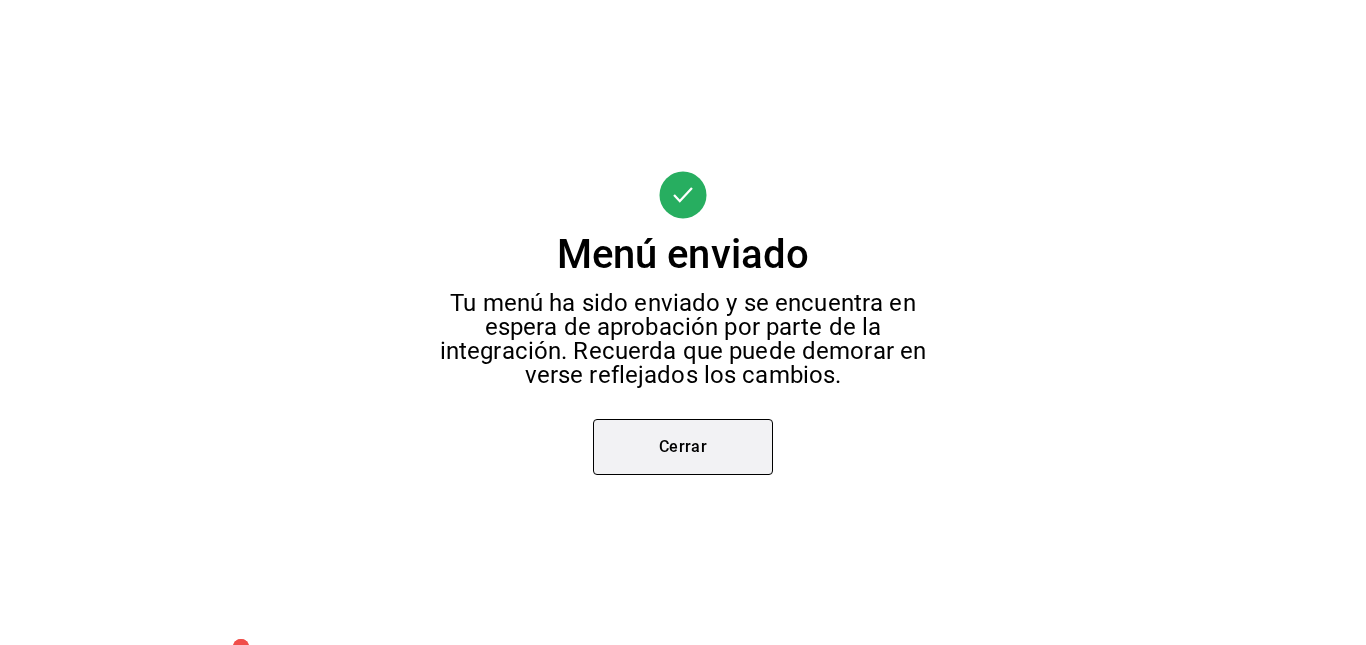 click on "Cerrar" at bounding box center (683, 447) 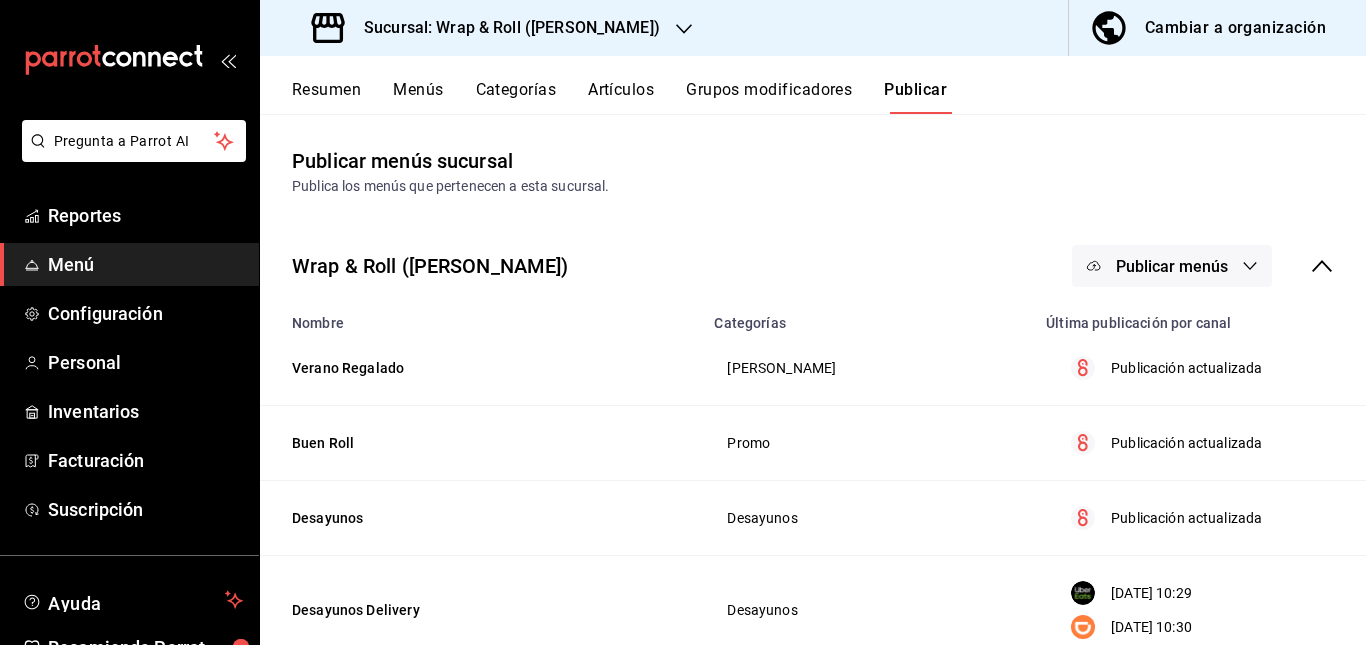 click on "Publicar menús" at bounding box center (1172, 266) 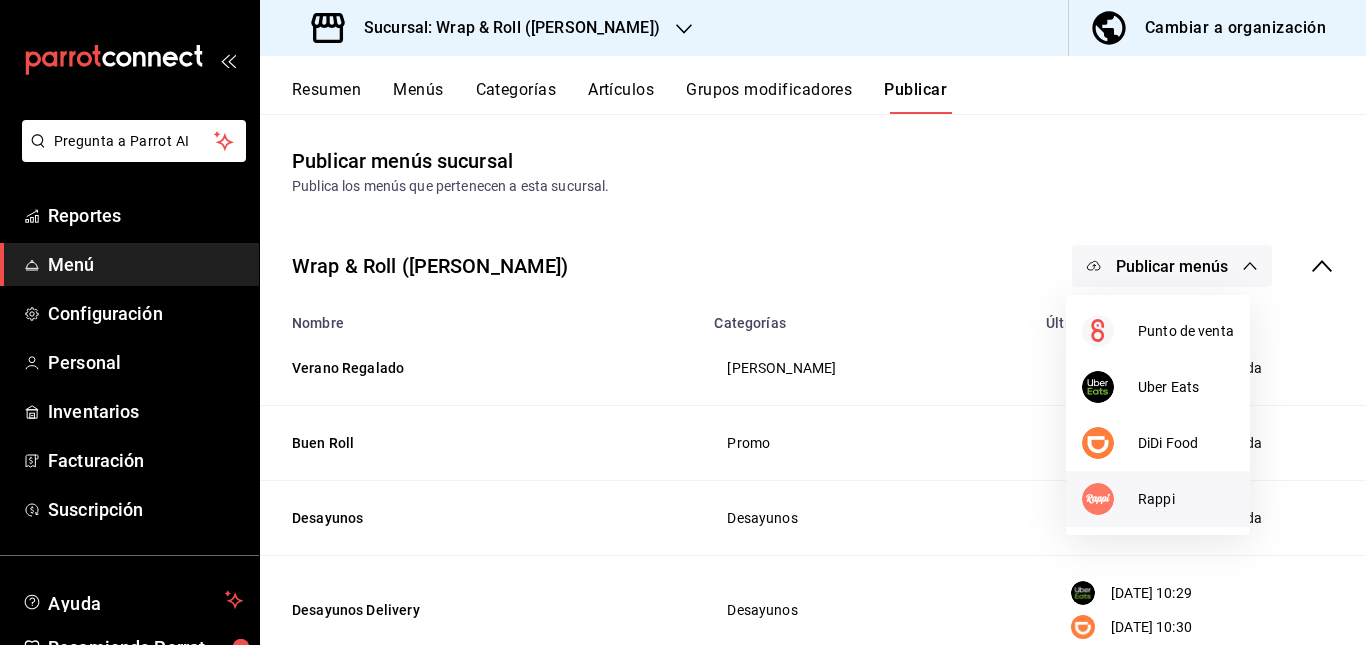 click on "Rappi" at bounding box center [1186, 499] 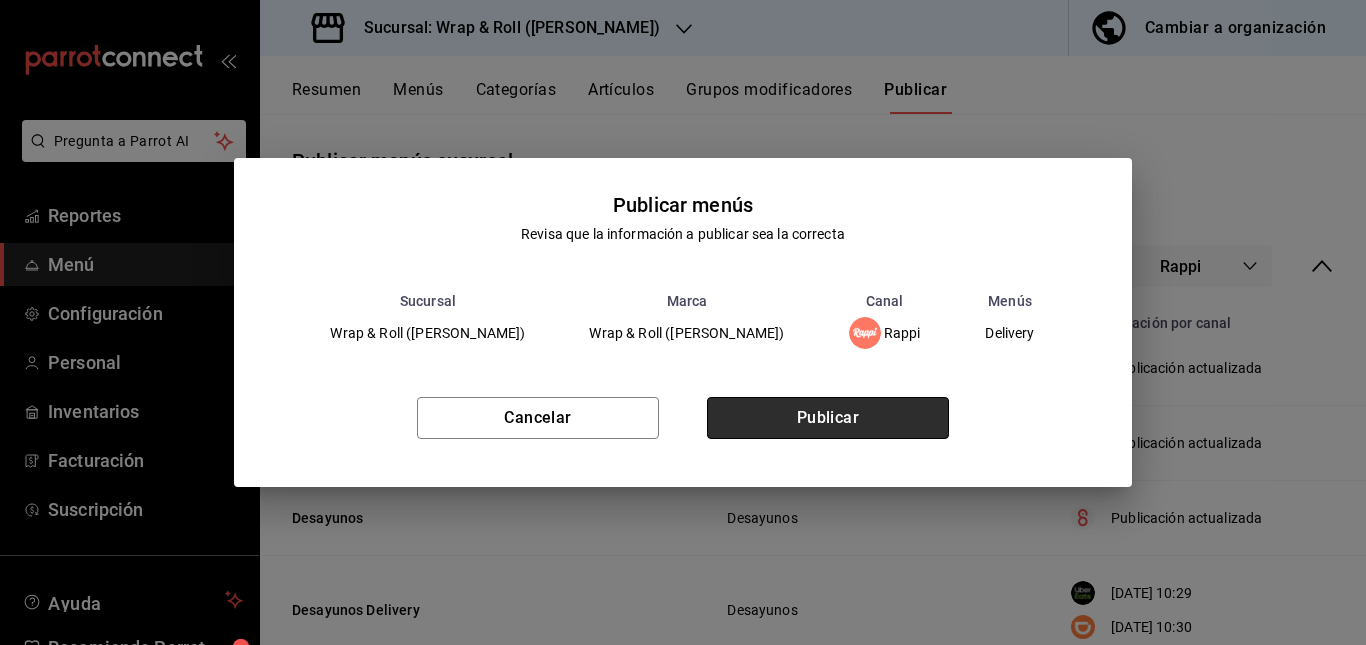 click on "Publicar" at bounding box center [828, 418] 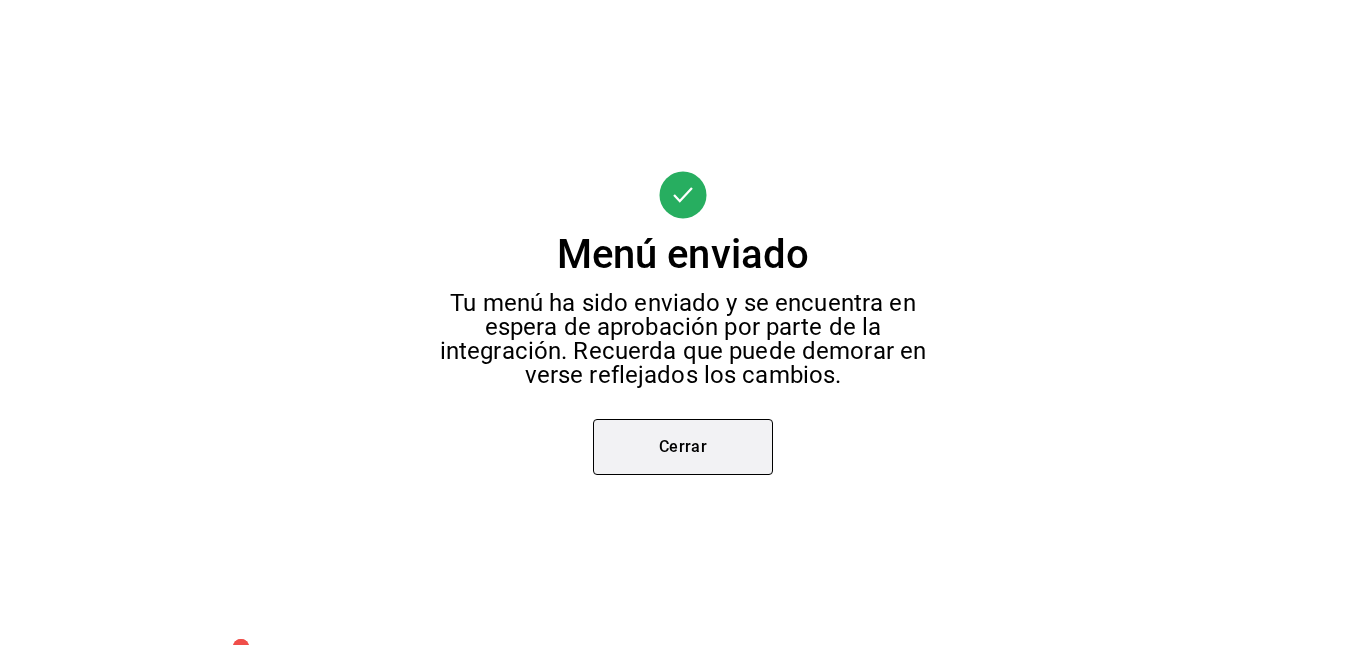 click on "Cerrar" at bounding box center [683, 447] 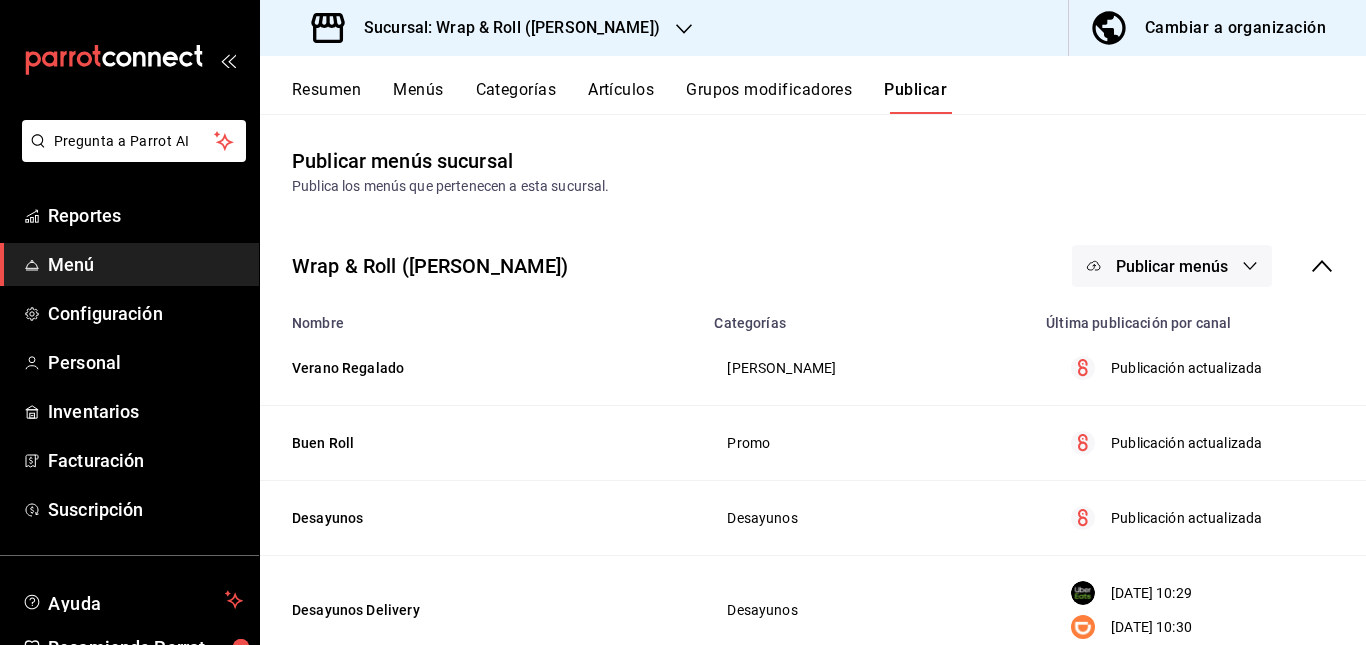 click on "Publica los menús que pertenecen a esta sucursal." at bounding box center [813, 186] 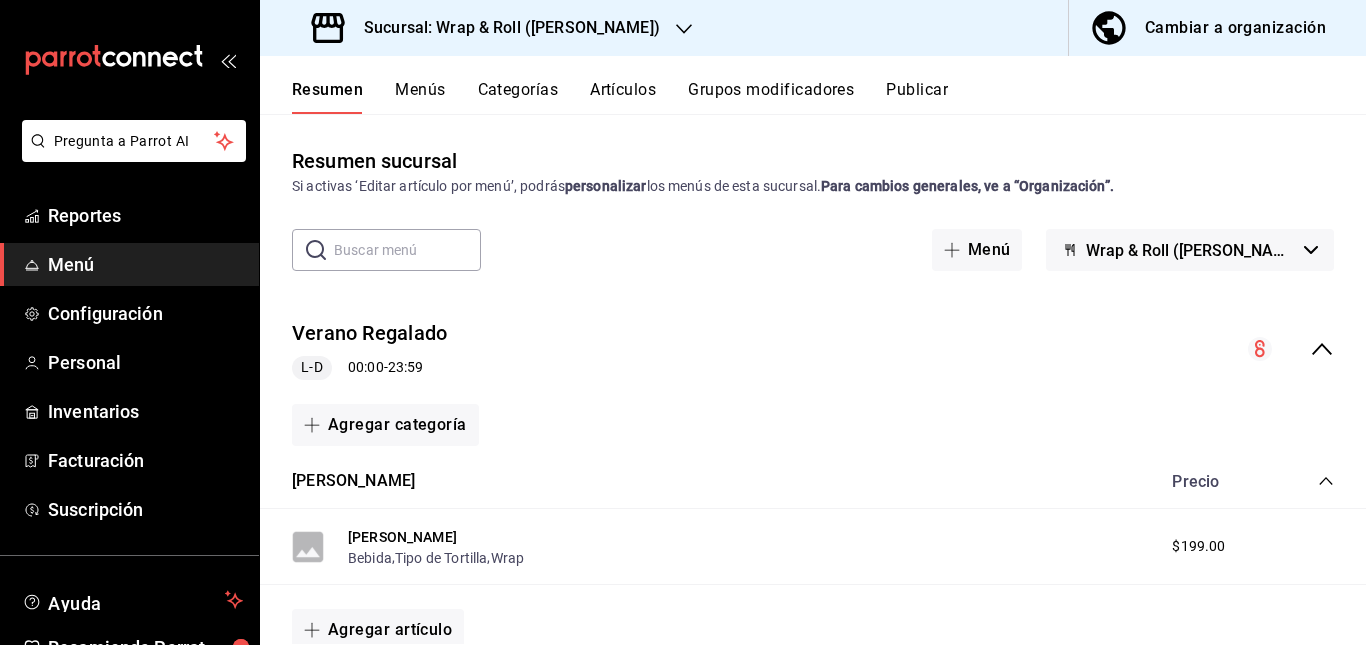 click on "Verano Regalado L-D 00:00  -  23:59" at bounding box center [813, 349] 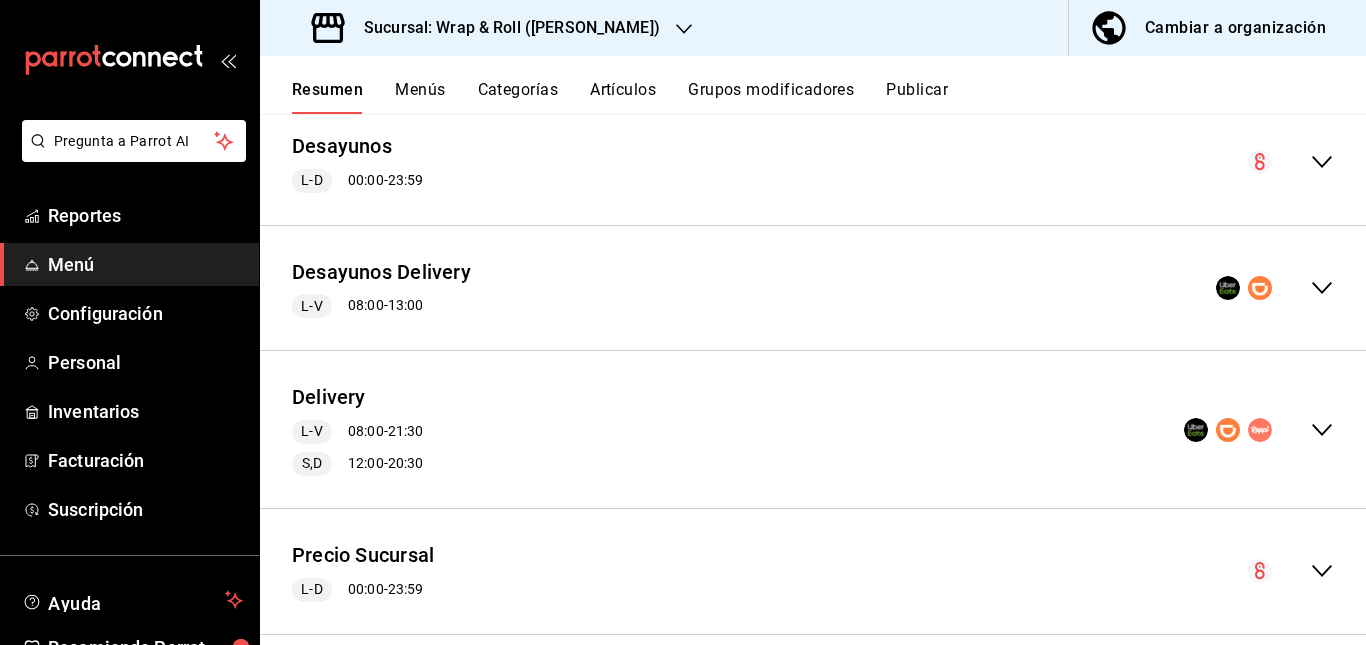 scroll, scrollTop: 469, scrollLeft: 0, axis: vertical 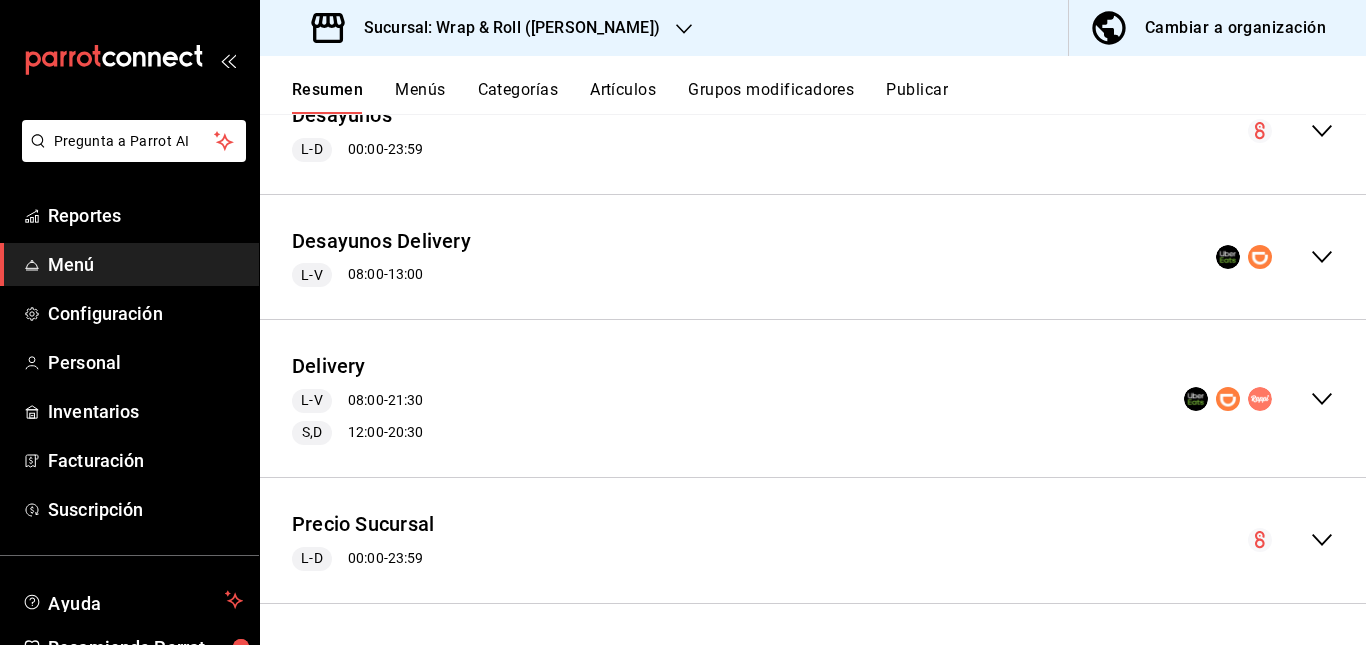 click on "Delivery L-V 08:00  -  21:30 S,D 12:00  -  20:30" at bounding box center (813, 398) 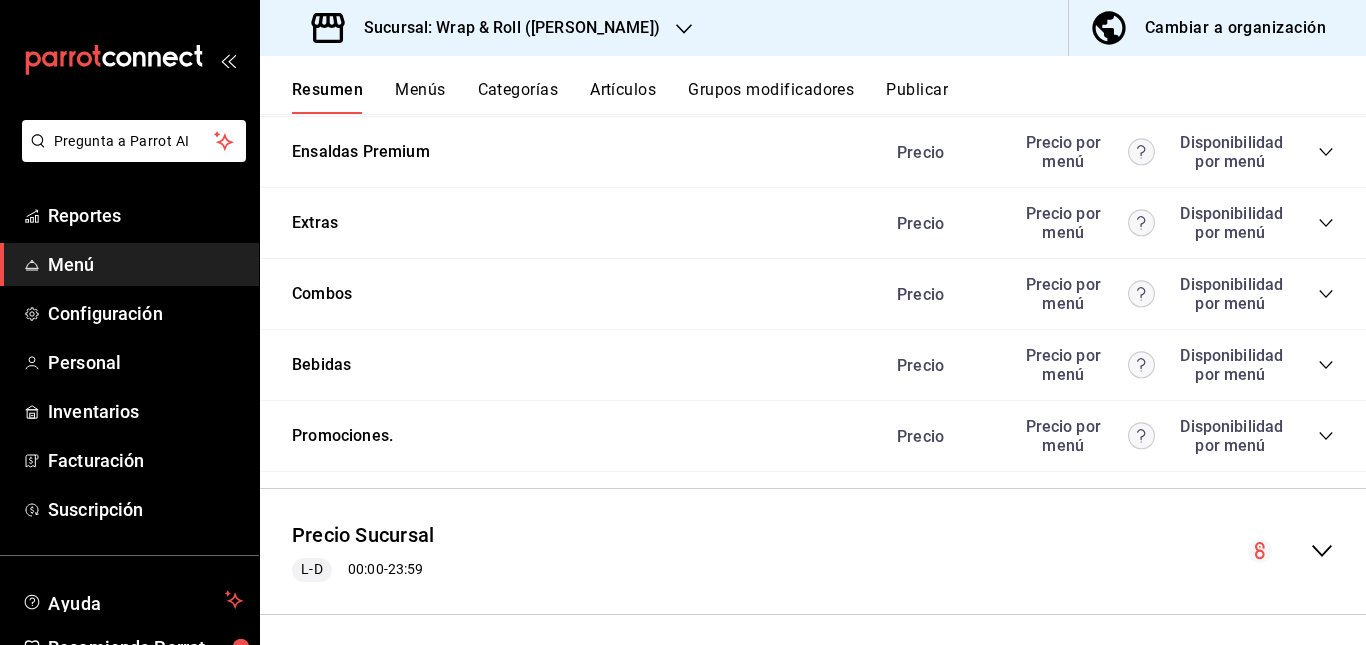 scroll, scrollTop: 2416, scrollLeft: 0, axis: vertical 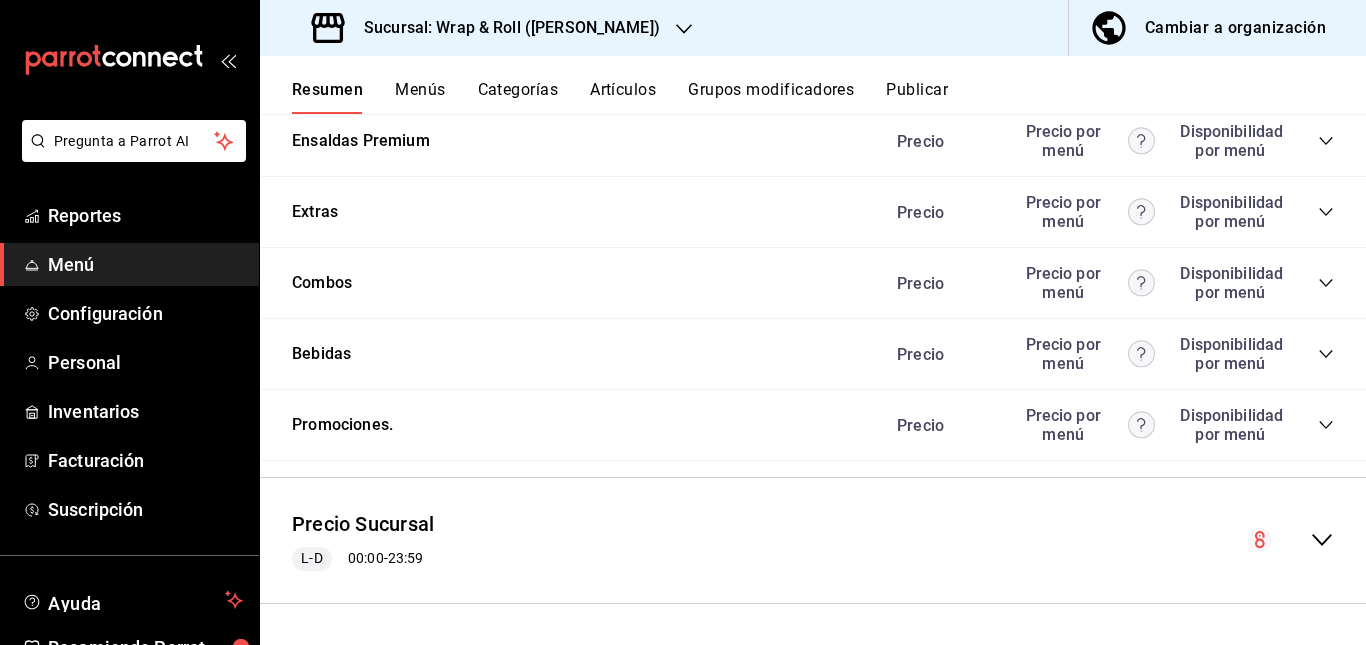 click 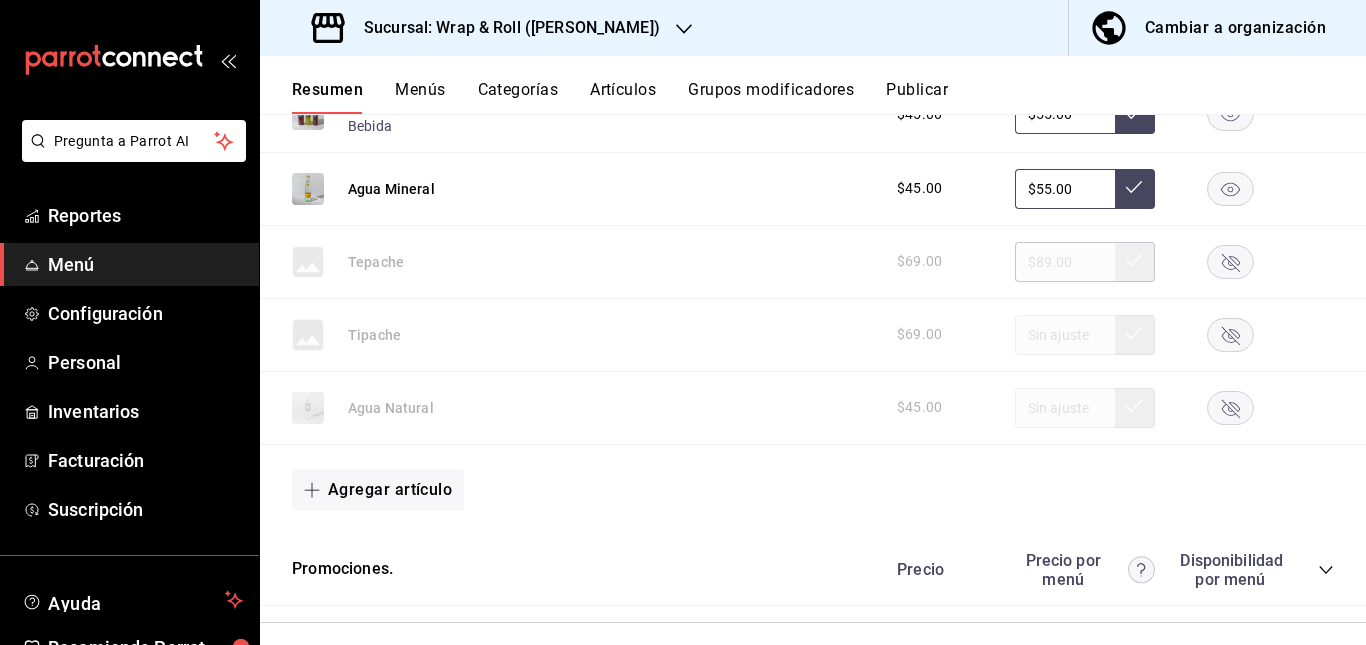 scroll, scrollTop: 2496, scrollLeft: 0, axis: vertical 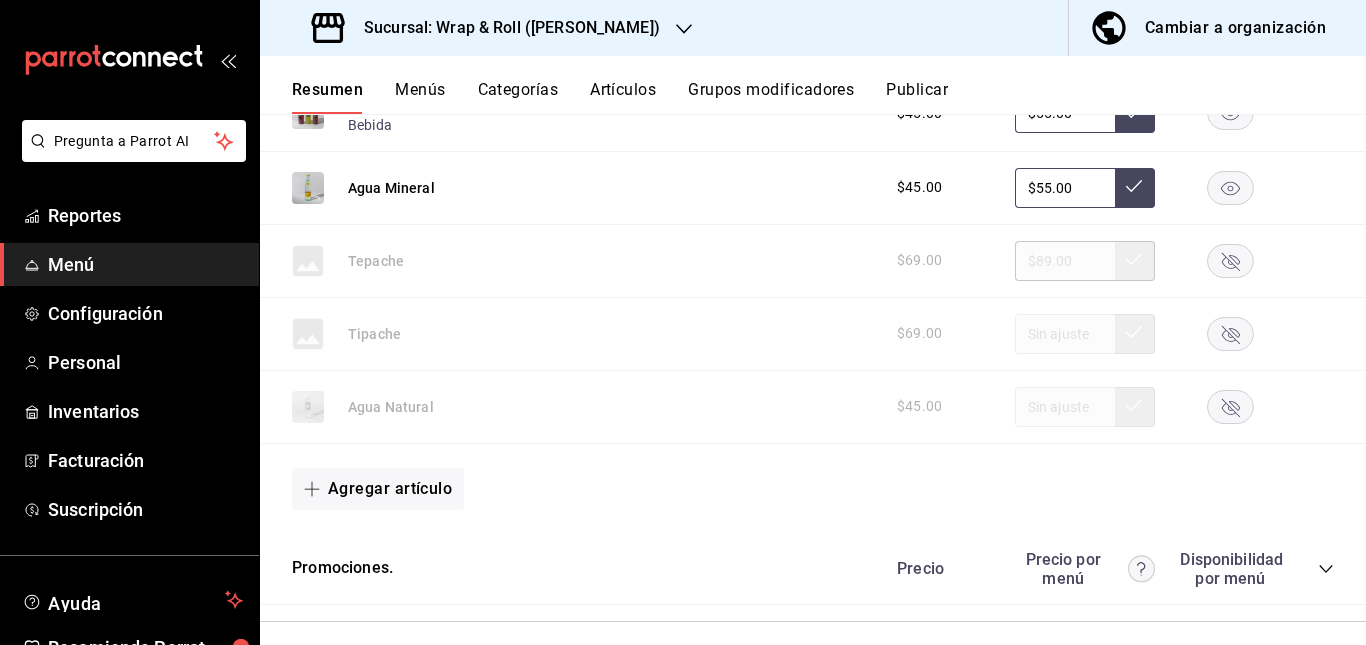 click 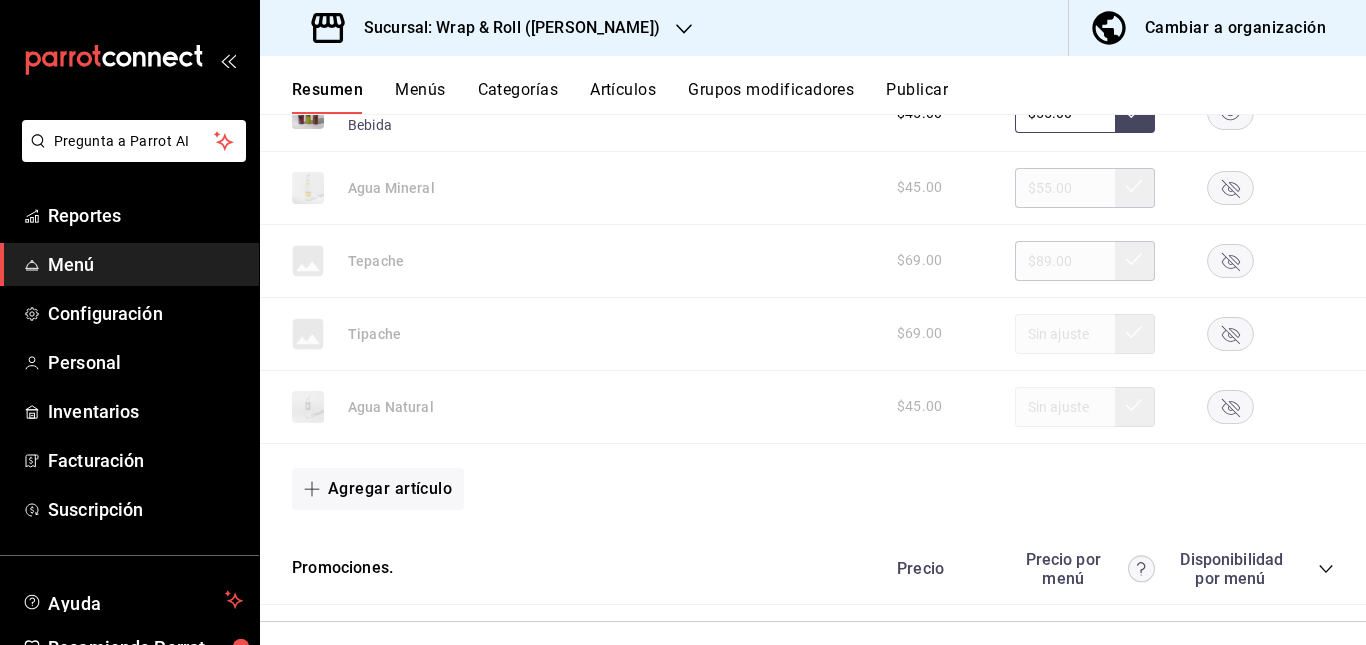 click on "Artículos" at bounding box center (623, 97) 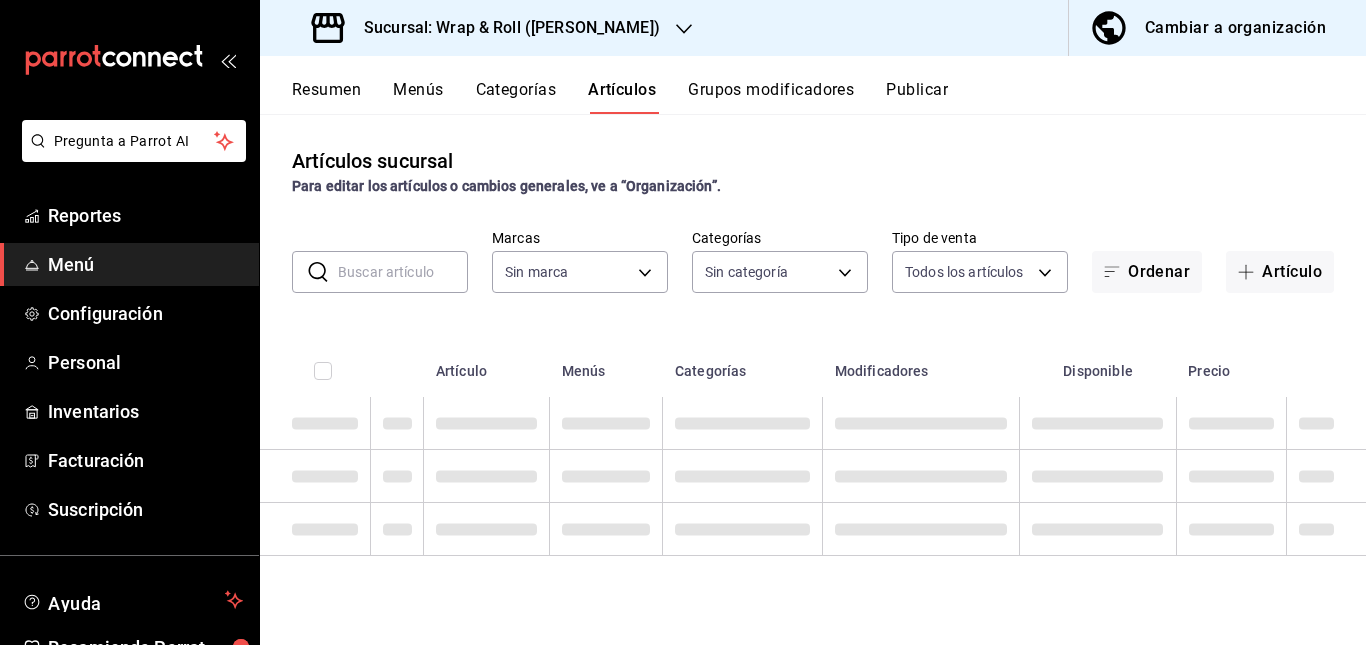 click at bounding box center (403, 272) 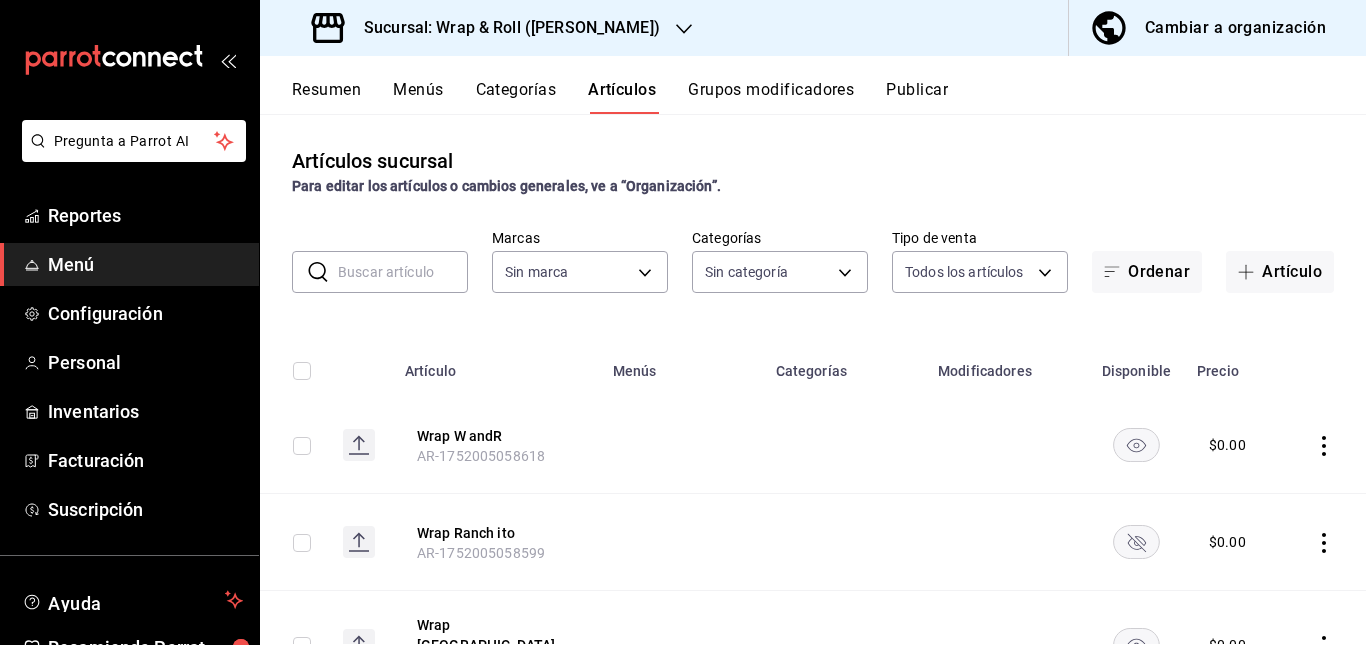 type on "A" 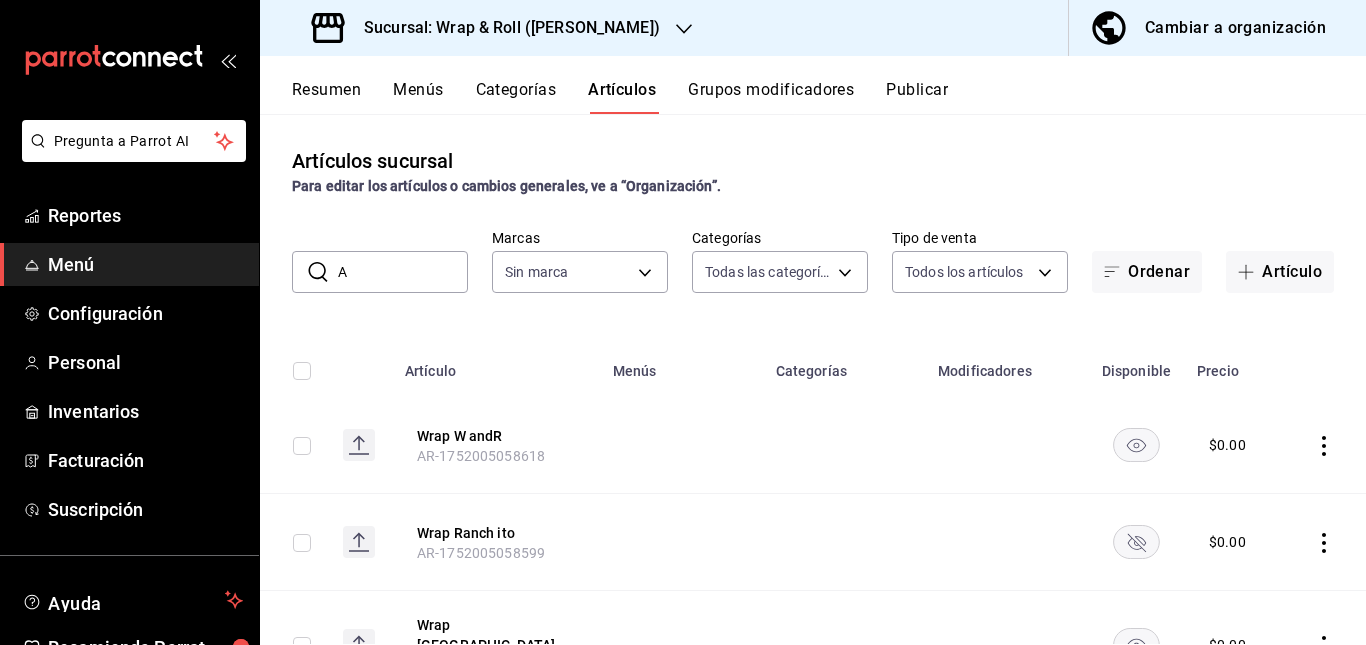 type on "0cffcaa9-173e-47a8-938b-dca6a1bc21d4,b2760ed9-b7b1-4897-8a9f-c9dd110c8266,67b79209-de48-4d63-8faf-6f4c184498af,cc7a539b-af16-4608-93b6-c3ce8a217ce4,abb9b8dc-b8fe-46bd-98a3-b8def5b8e5f3,fc2347b3-d4b3-442d-81ac-00870cfb8963,6a9c2ae9-6077-4755-a763-46c67b31a659,f1d0ebe9-c0dd-4699-af66-70b776468e36,a46c2fa0-142b-4468-9504-43f144c3551f,143b9222-883a-439c-b278-473750aa75c0,ab1bf33a-9a30-4d57-b9c0-8ad322ef5fd1,d926ce35-e2c2-48c1-a07c-5f0d60201e9d,33dbc53d-ec99-4c19-b8f5-bbd8ce764f1e,b8134174-898a-4225-881e-a15a861a2c1e,7f27edf8-c148-4ef7-9410-d502482eb683,2c69525f-ba62-4fbe-a17d-67d42bf312ca,9ff59ccf-5f2b-4619-b108-600c90bbb629,d9ee4af9-d0f8-406c-841d-aea6f07a7bf7,9f63c86a-f86b-4909-880b-751d04ae2e13,fc9fd16f-cf61-481c-9697-de7cb80f31a6" 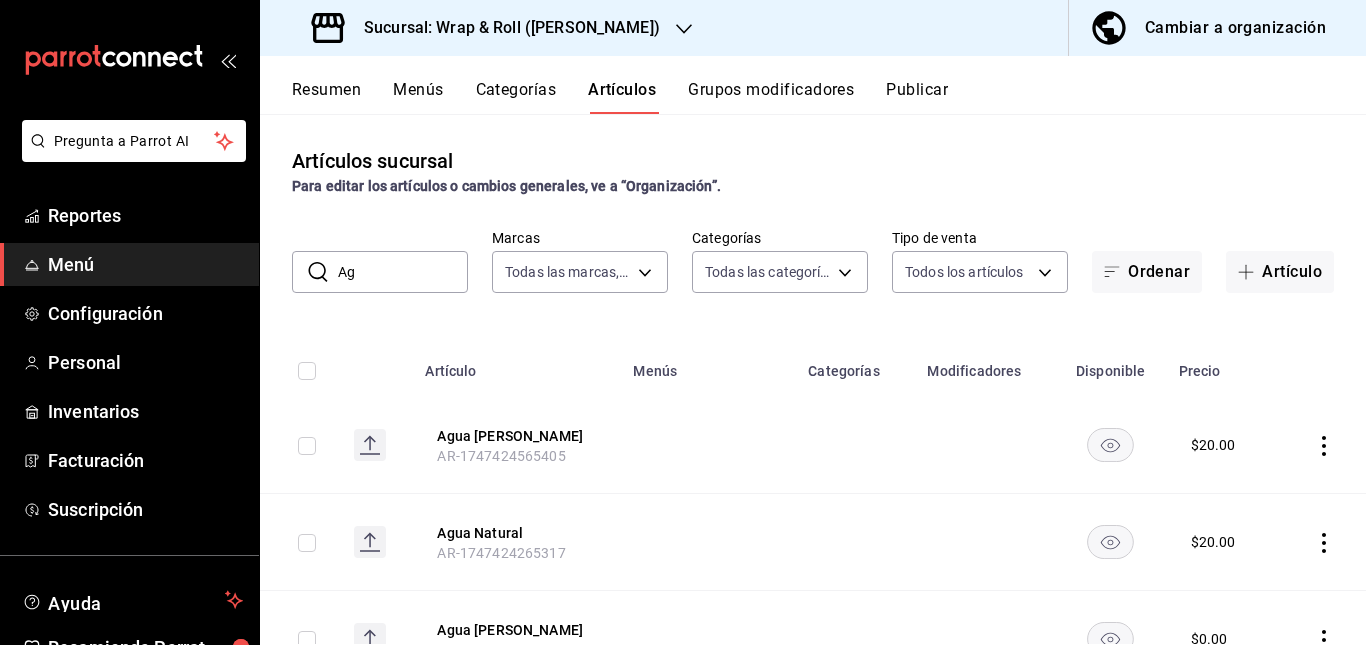 type on "A" 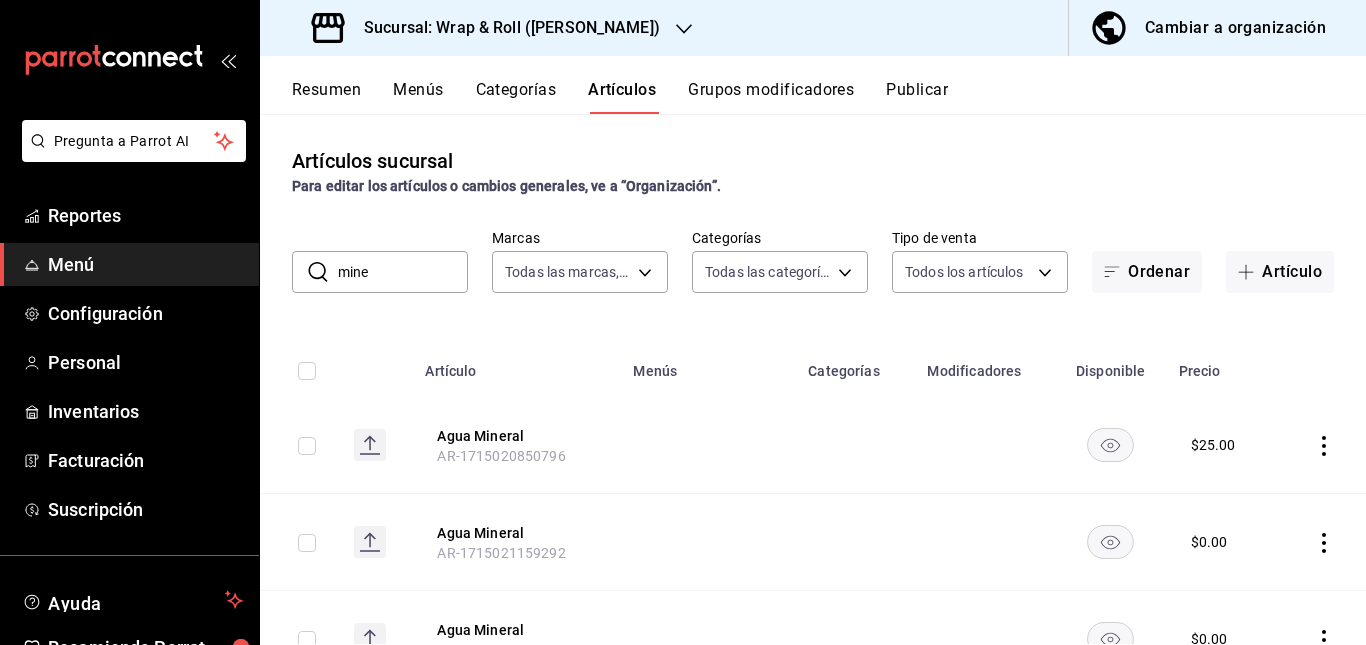 click at bounding box center [708, 445] 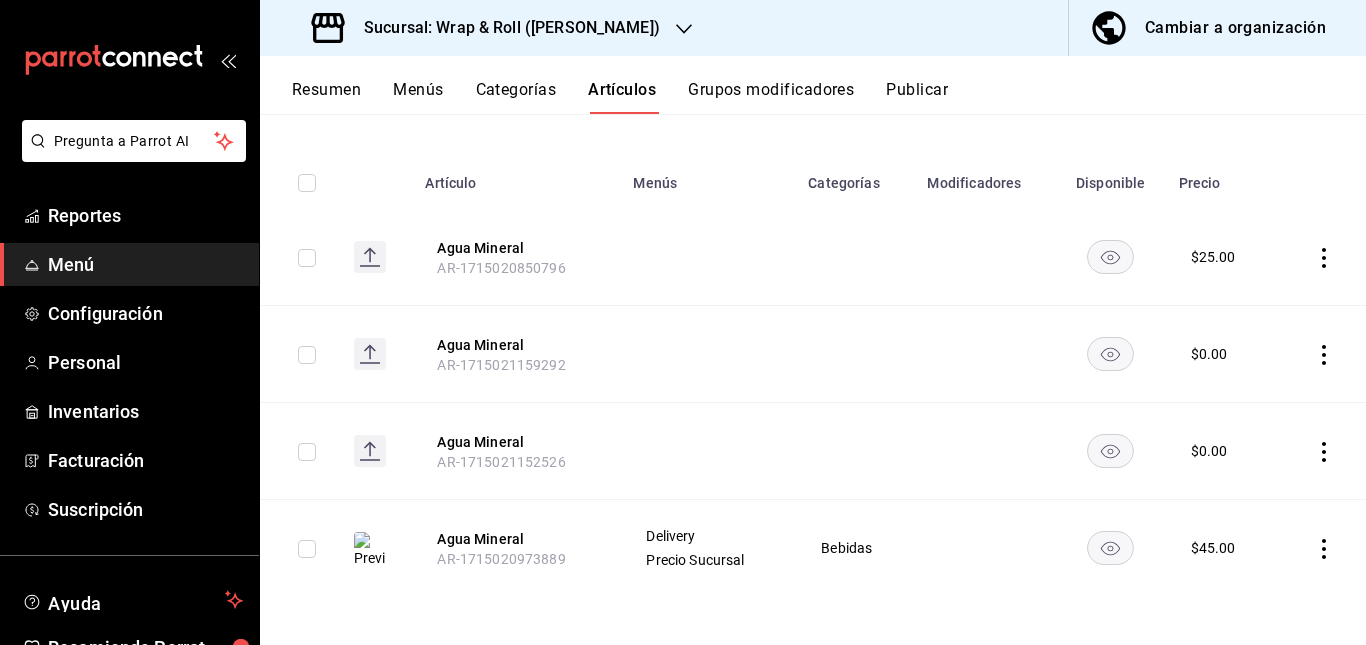 click 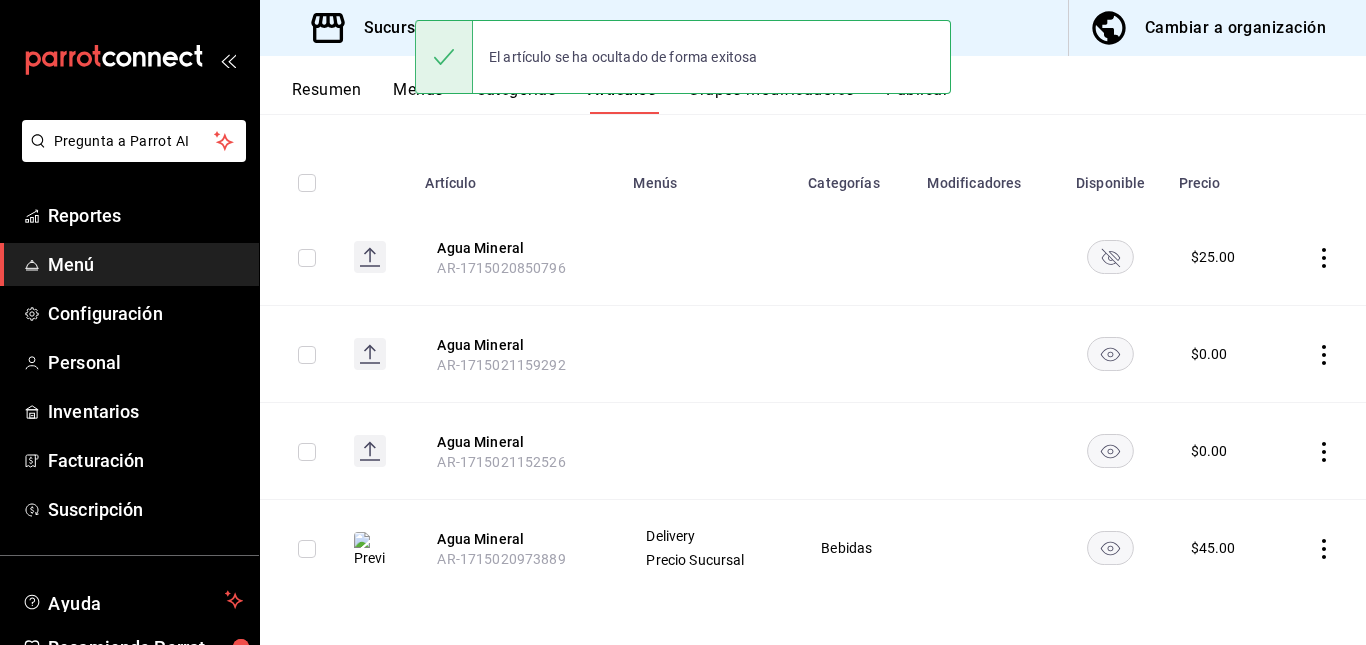 click 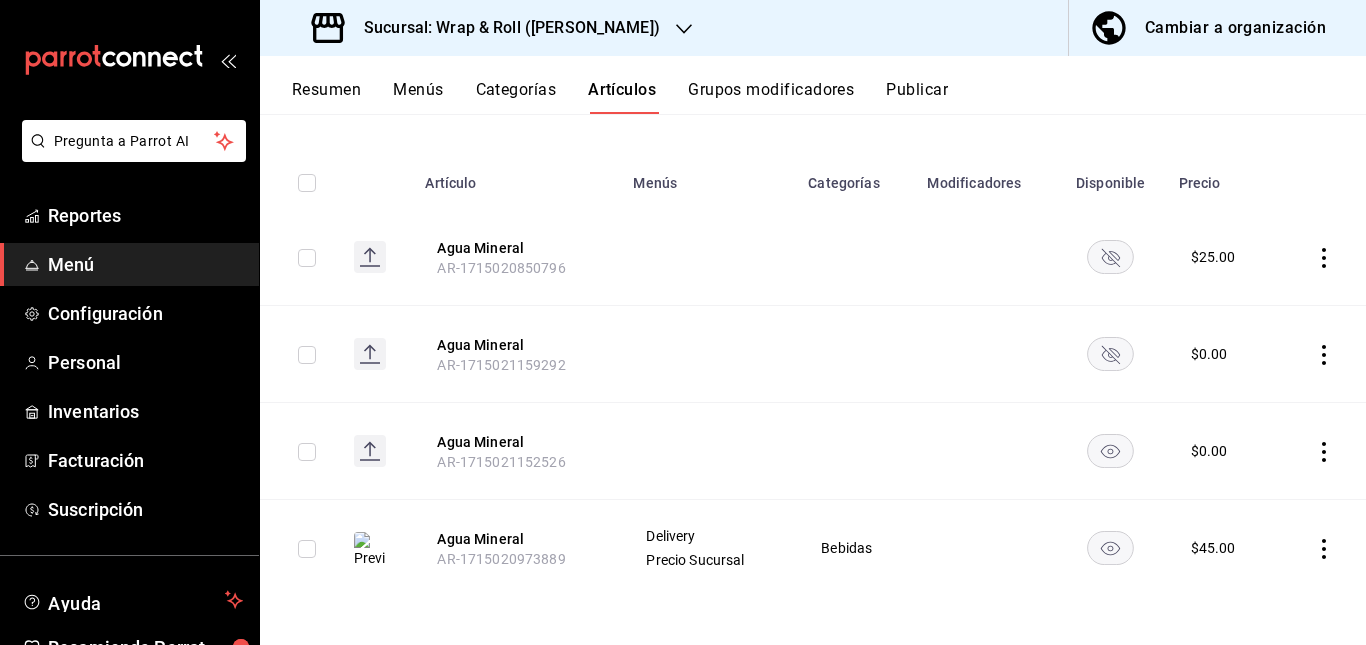 click 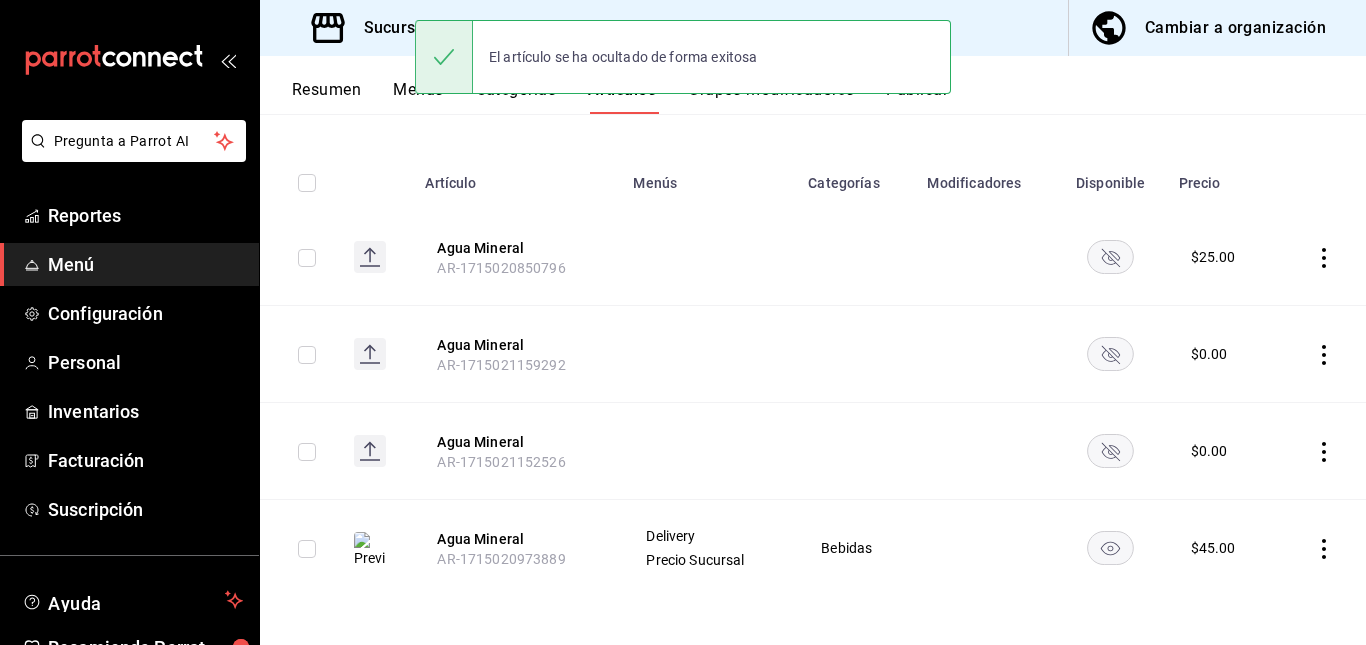 scroll, scrollTop: 0, scrollLeft: 0, axis: both 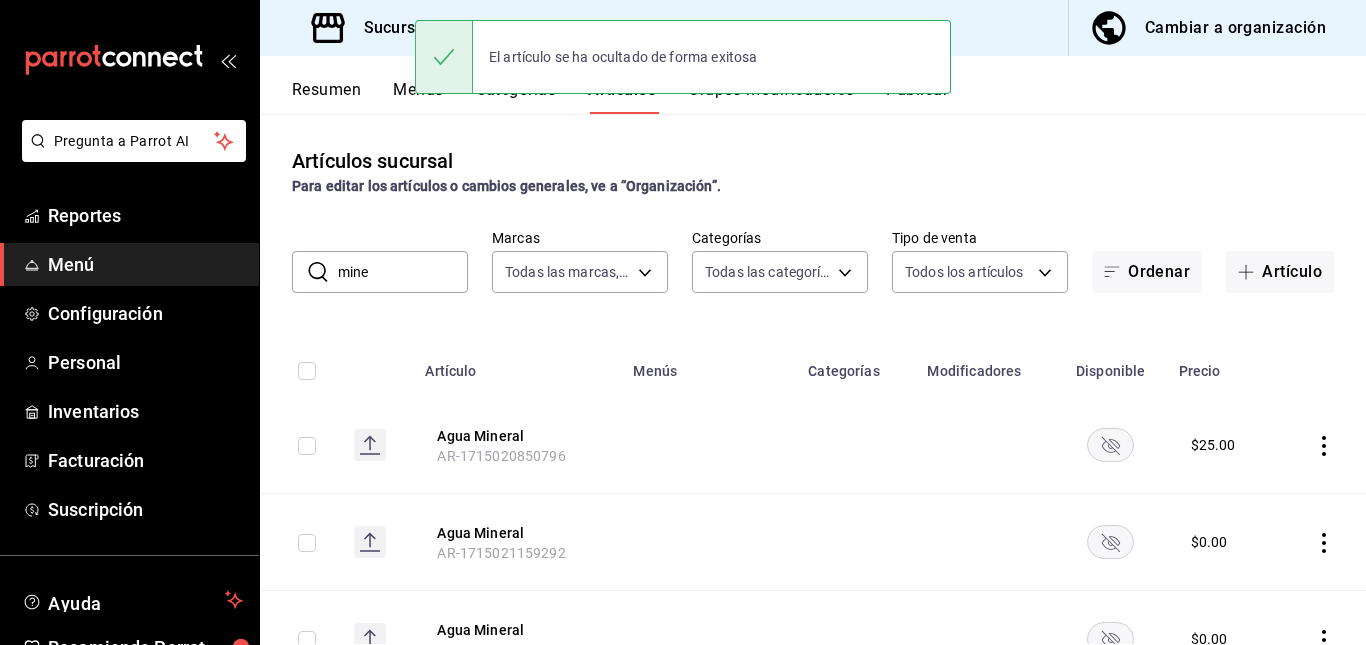 click on "mine" at bounding box center [403, 272] 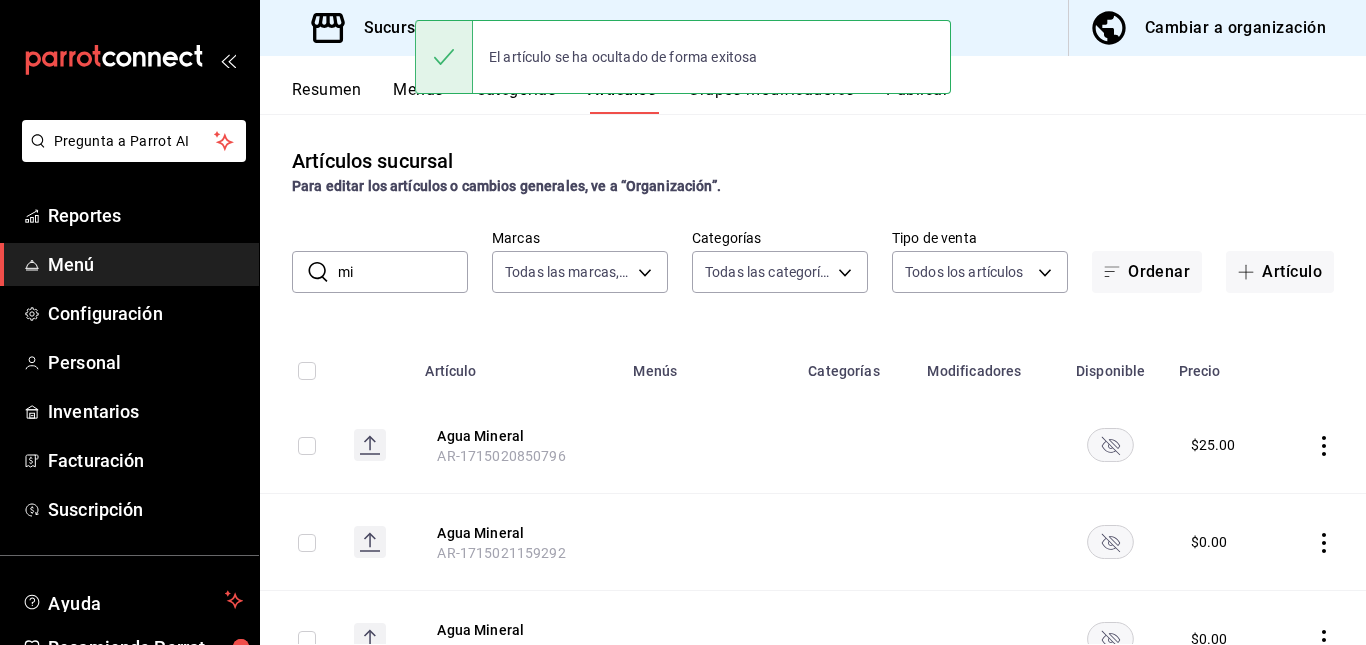 type on "m" 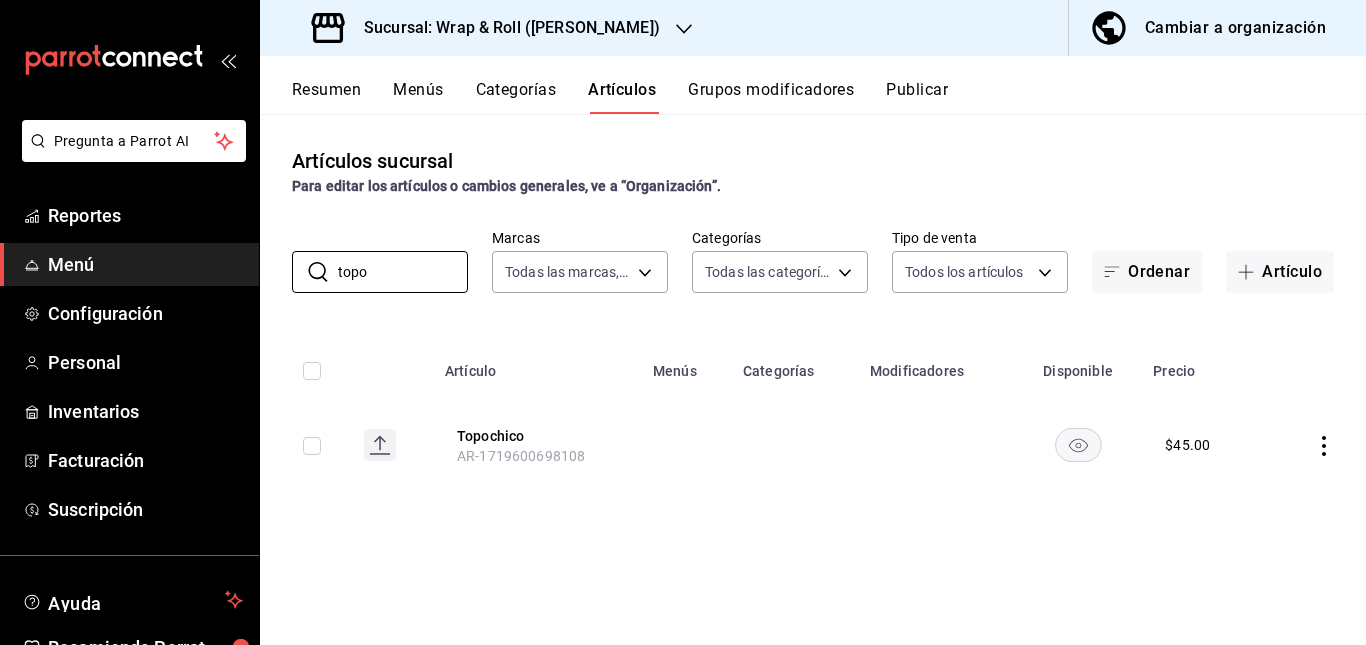 type on "topo" 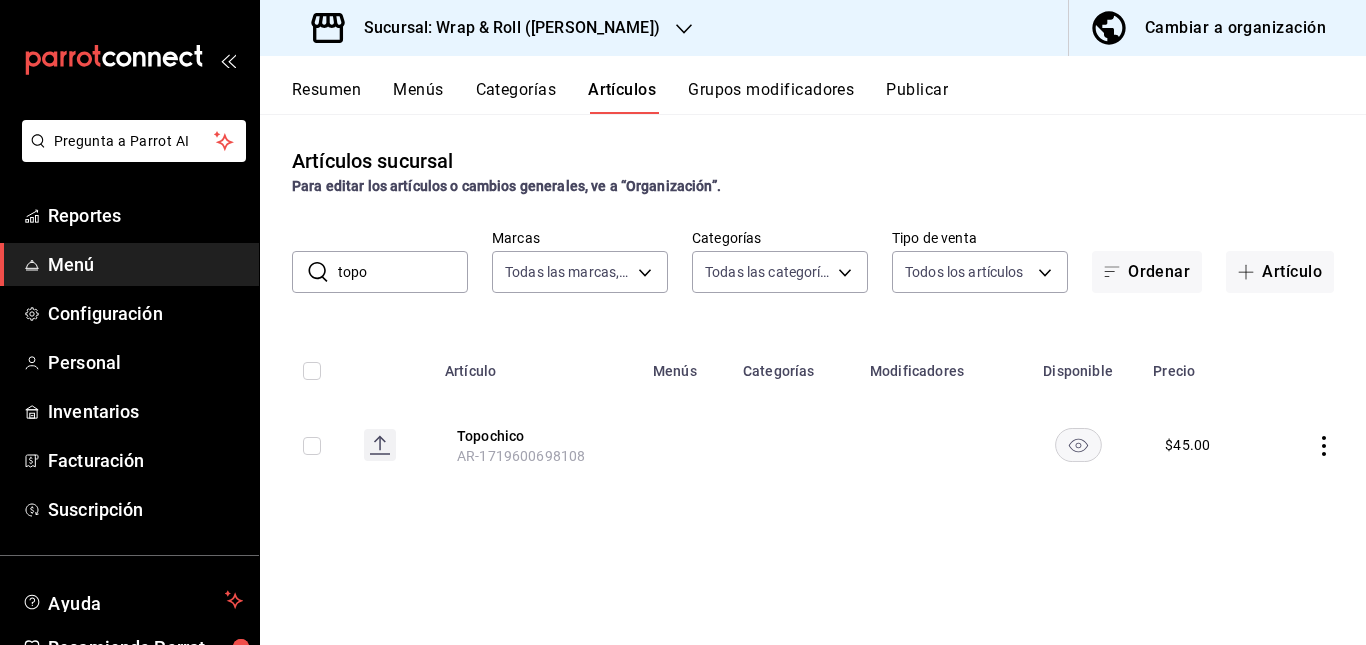 click 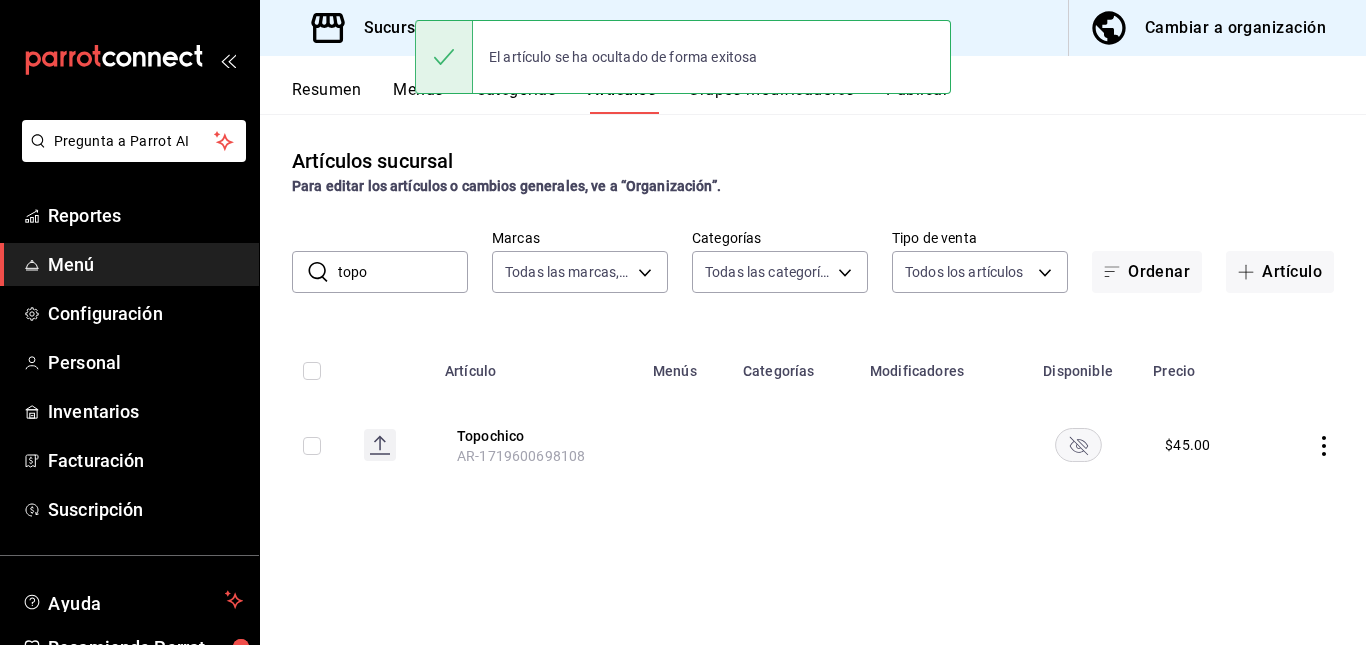 click on "Publicar" at bounding box center [917, 97] 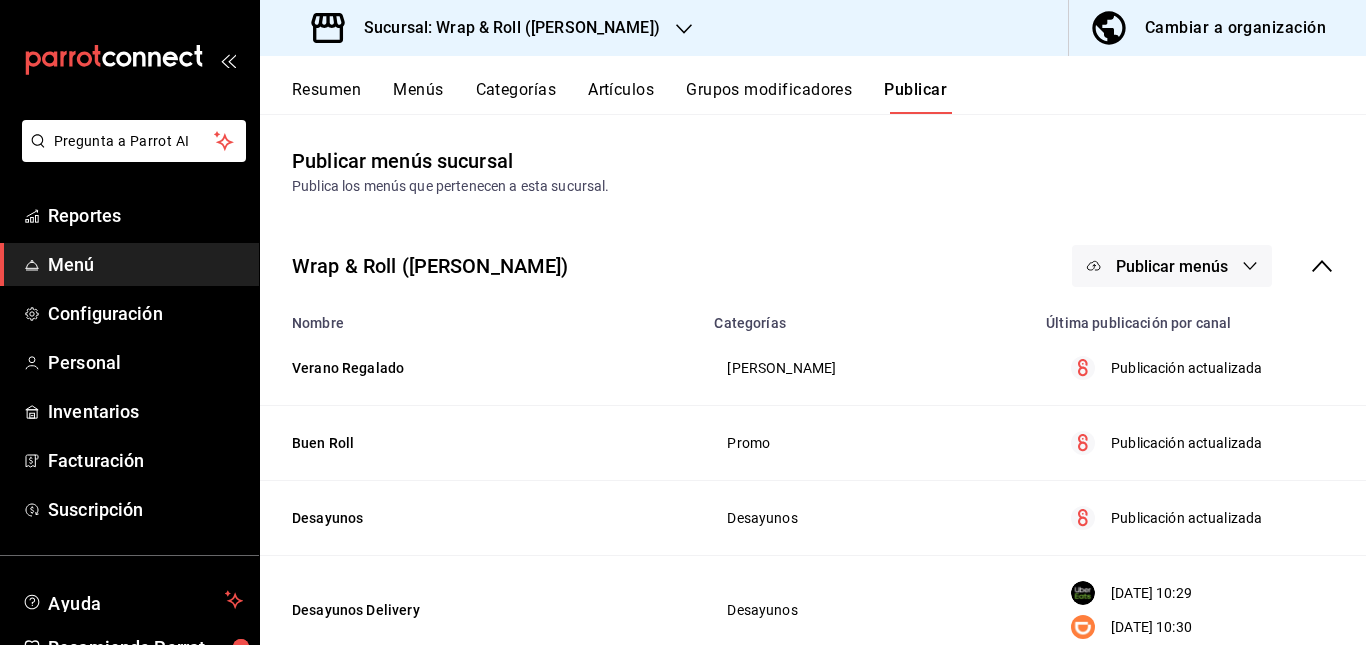 click on "Publicar menús" at bounding box center [1172, 266] 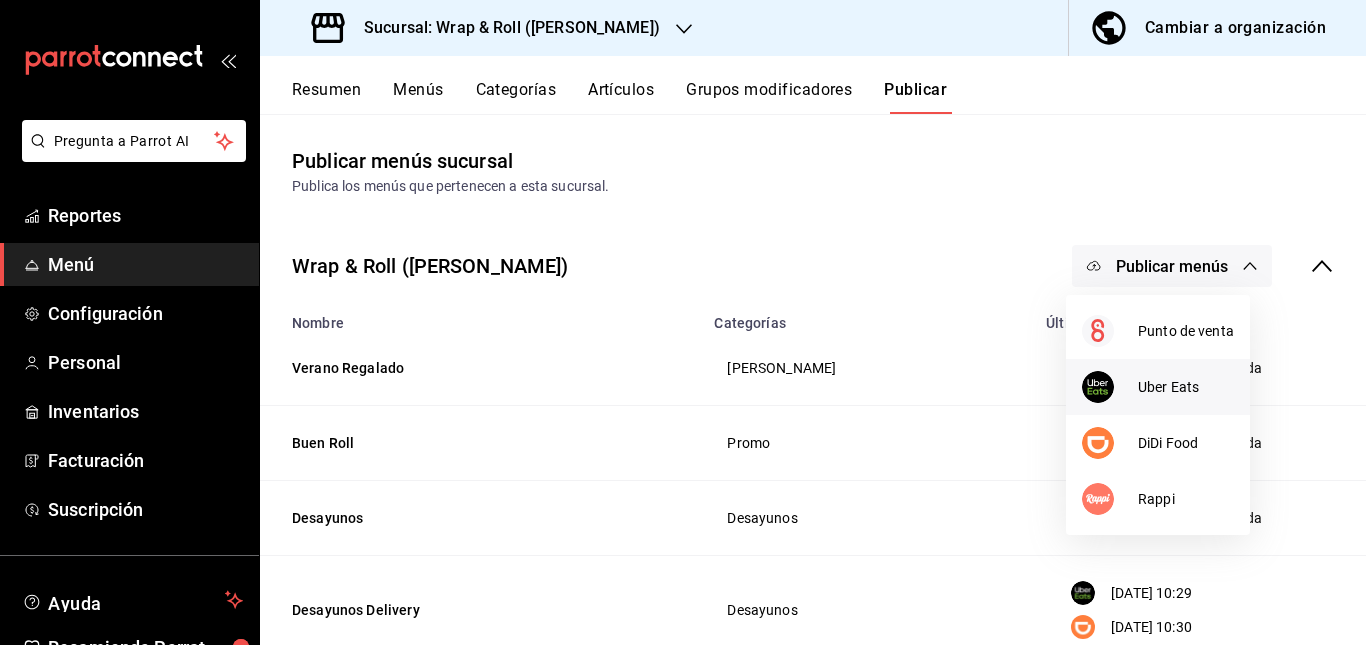 click on "Uber Eats" at bounding box center (1186, 387) 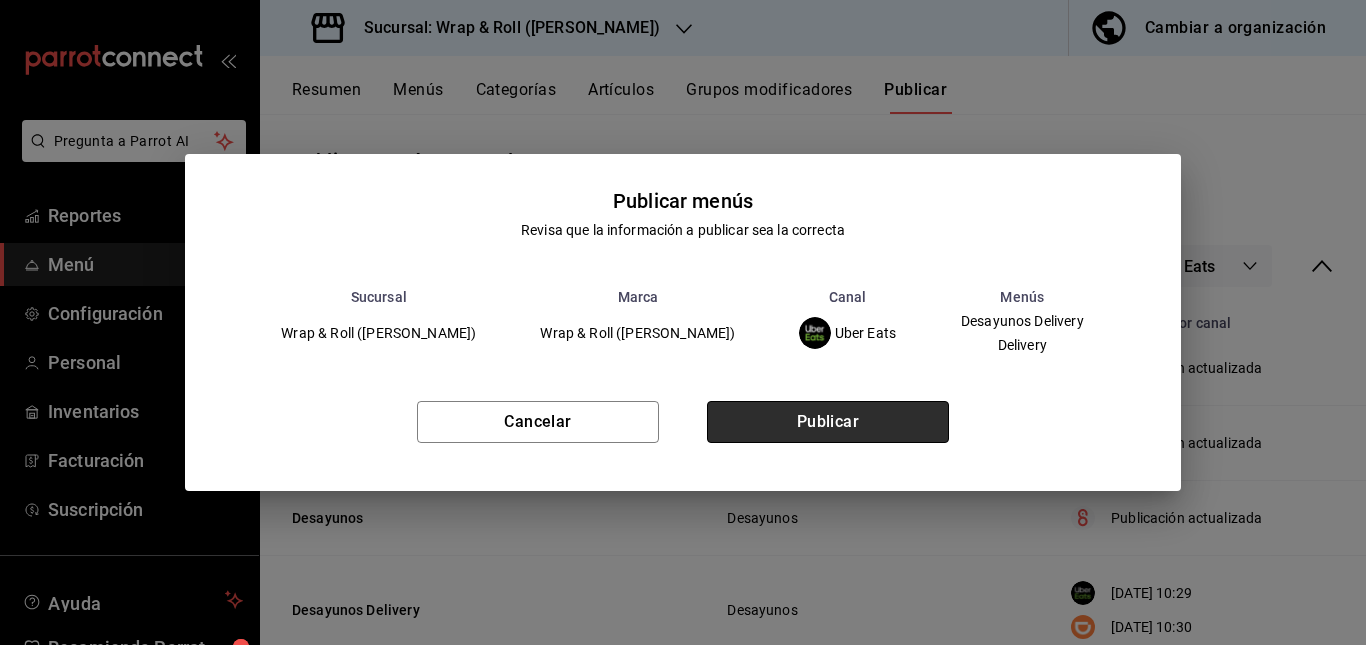 click on "Publicar" at bounding box center [828, 422] 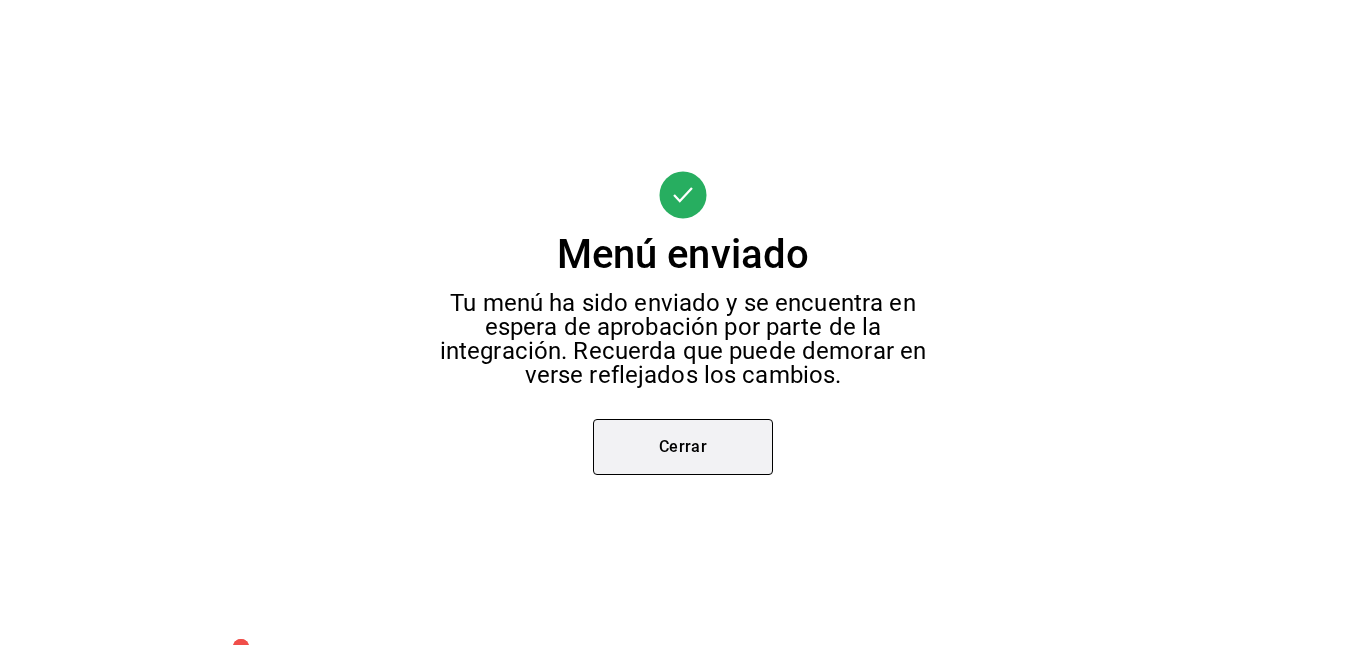 click on "Cerrar" at bounding box center (683, 447) 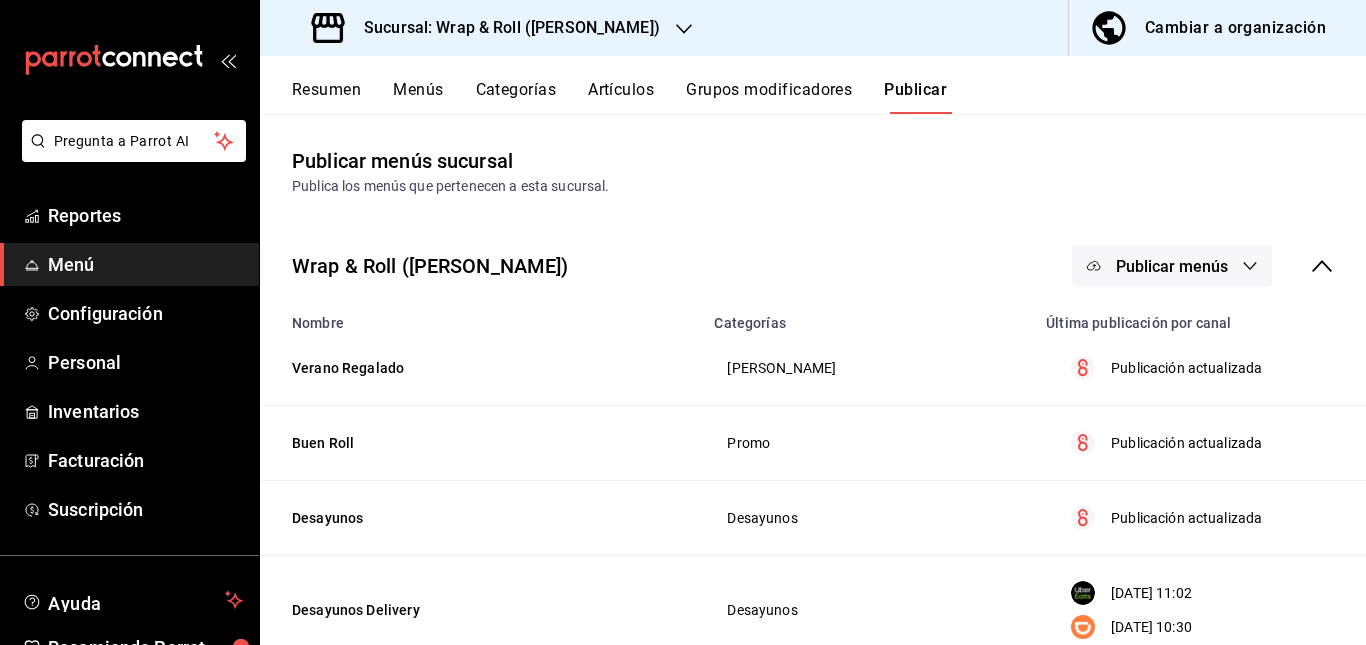 click on "Publicar menús" at bounding box center [1172, 266] 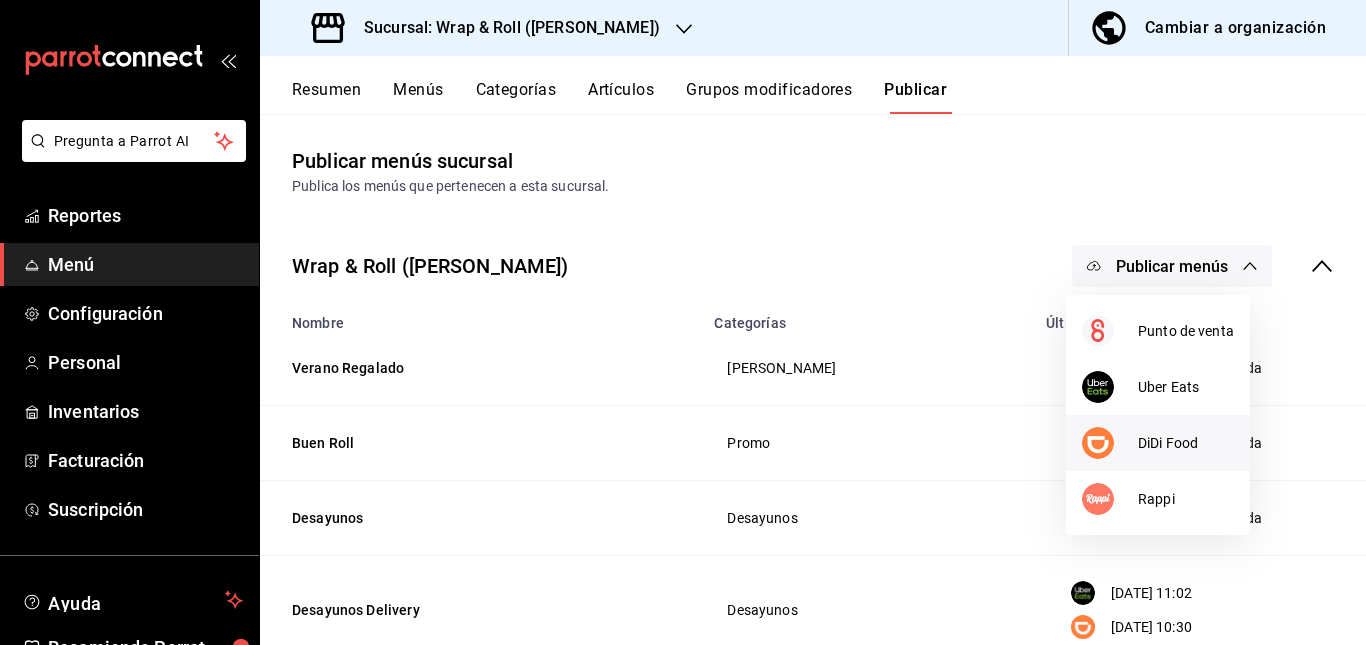 click at bounding box center [1110, 443] 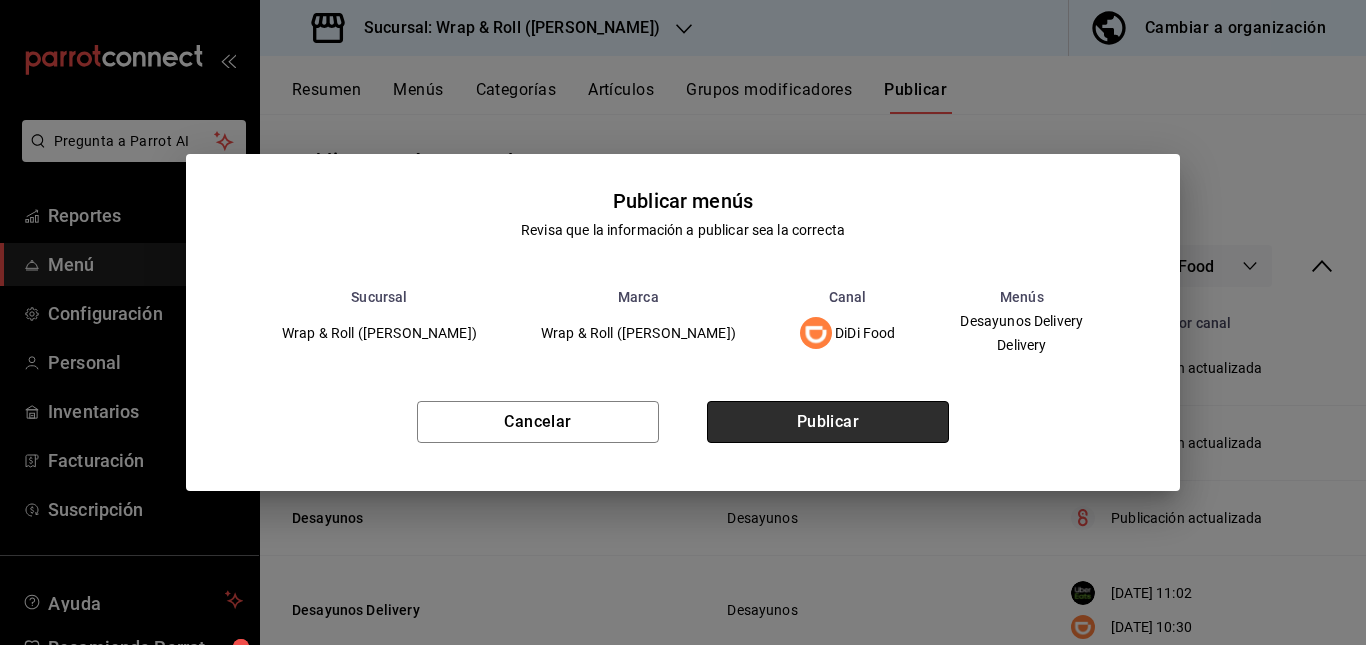 click on "Publicar" at bounding box center (828, 422) 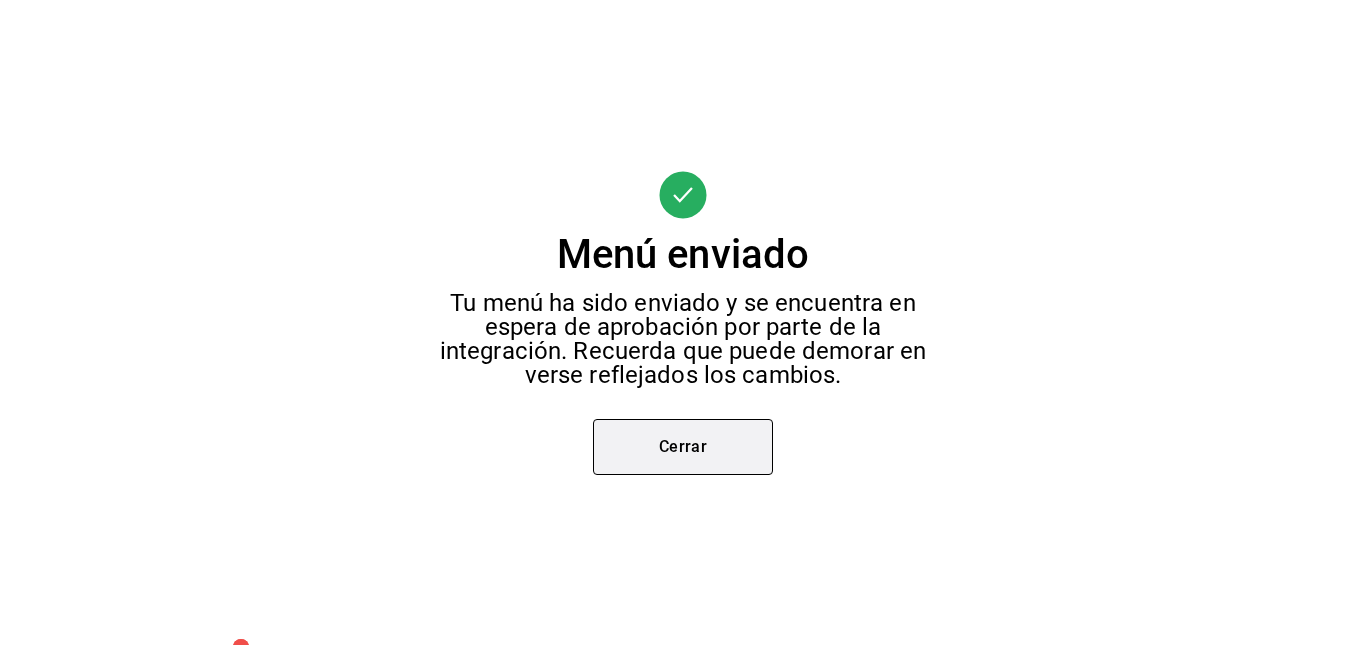click on "Cerrar" at bounding box center [683, 447] 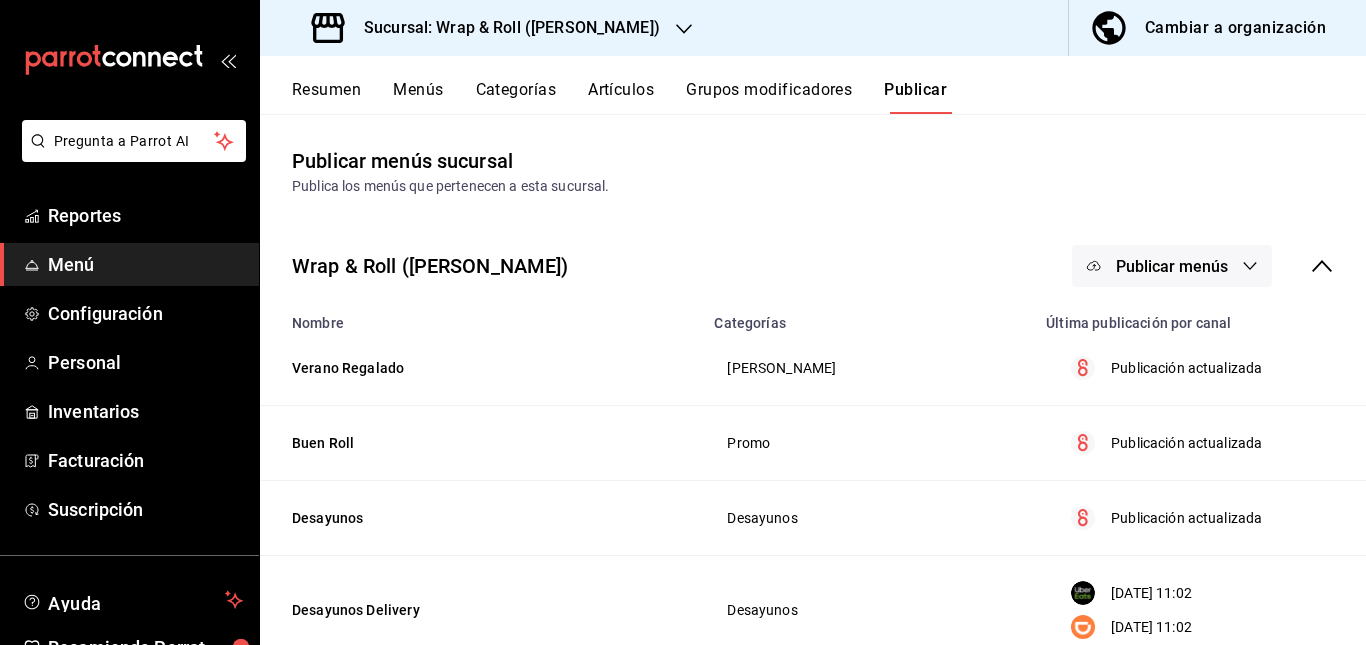 click on "Publicar menús" at bounding box center [1172, 266] 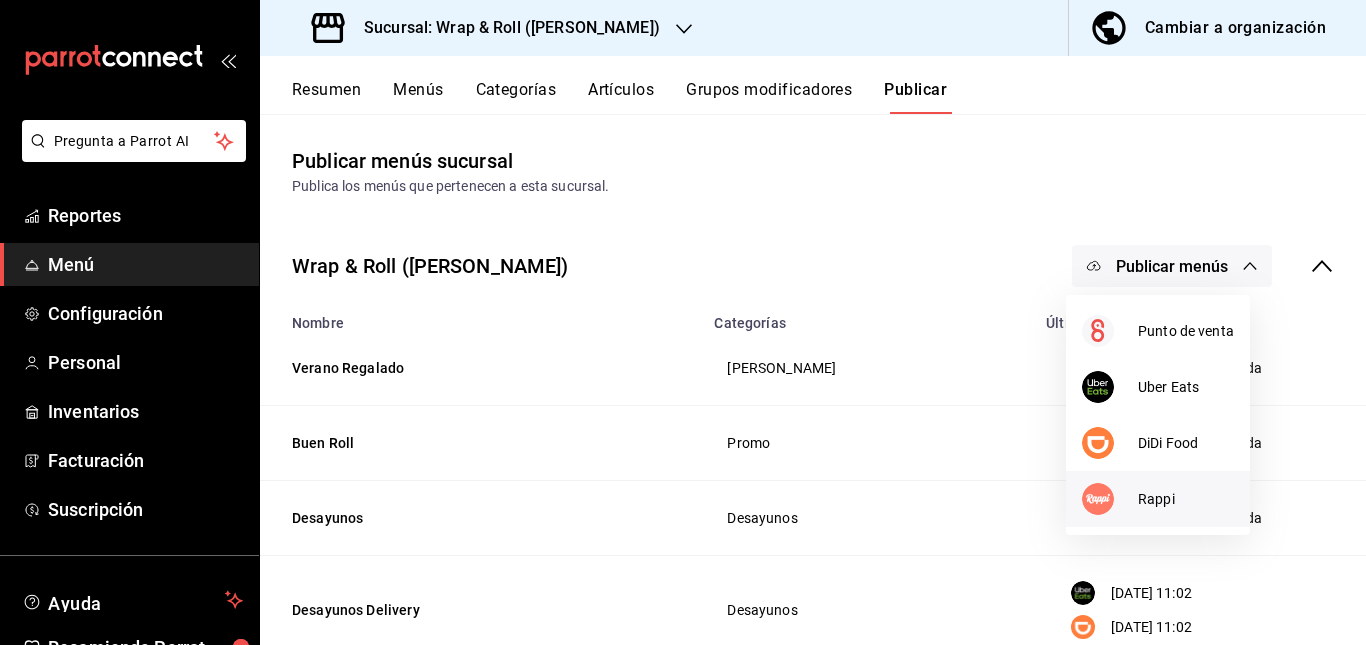 click on "Rappi" at bounding box center [1186, 499] 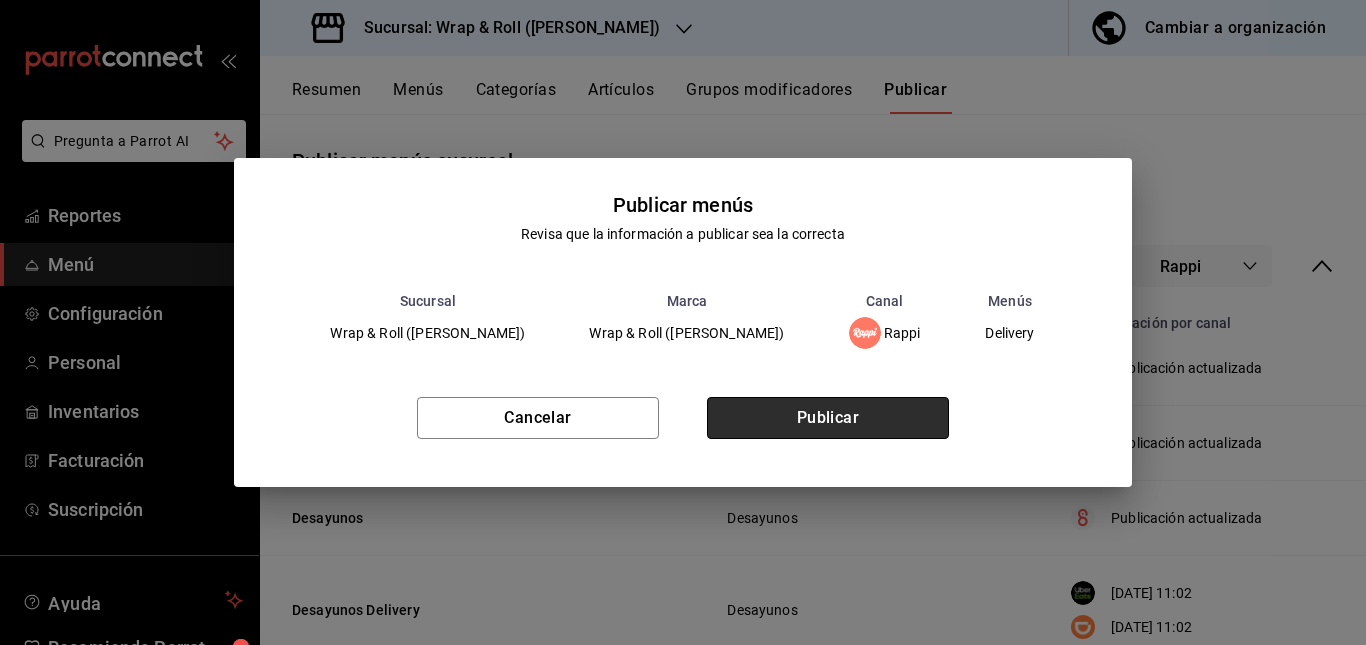 click on "Publicar" at bounding box center [828, 418] 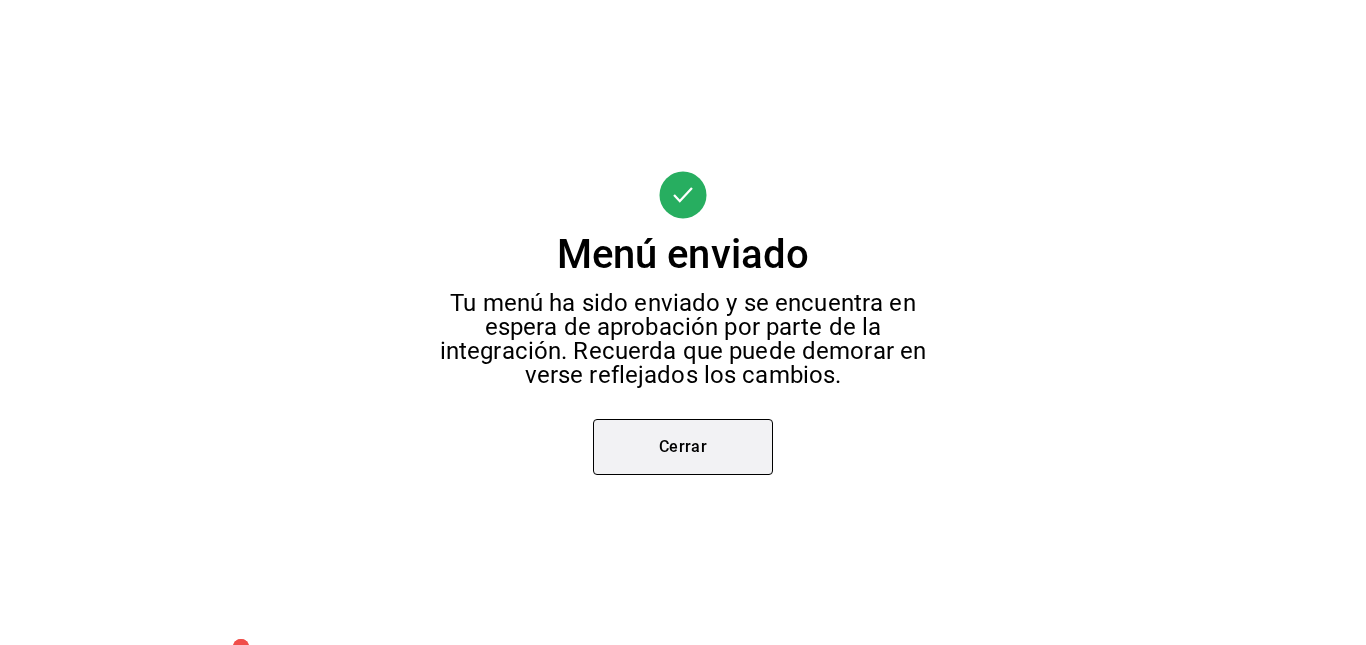 click on "Cerrar" at bounding box center [683, 447] 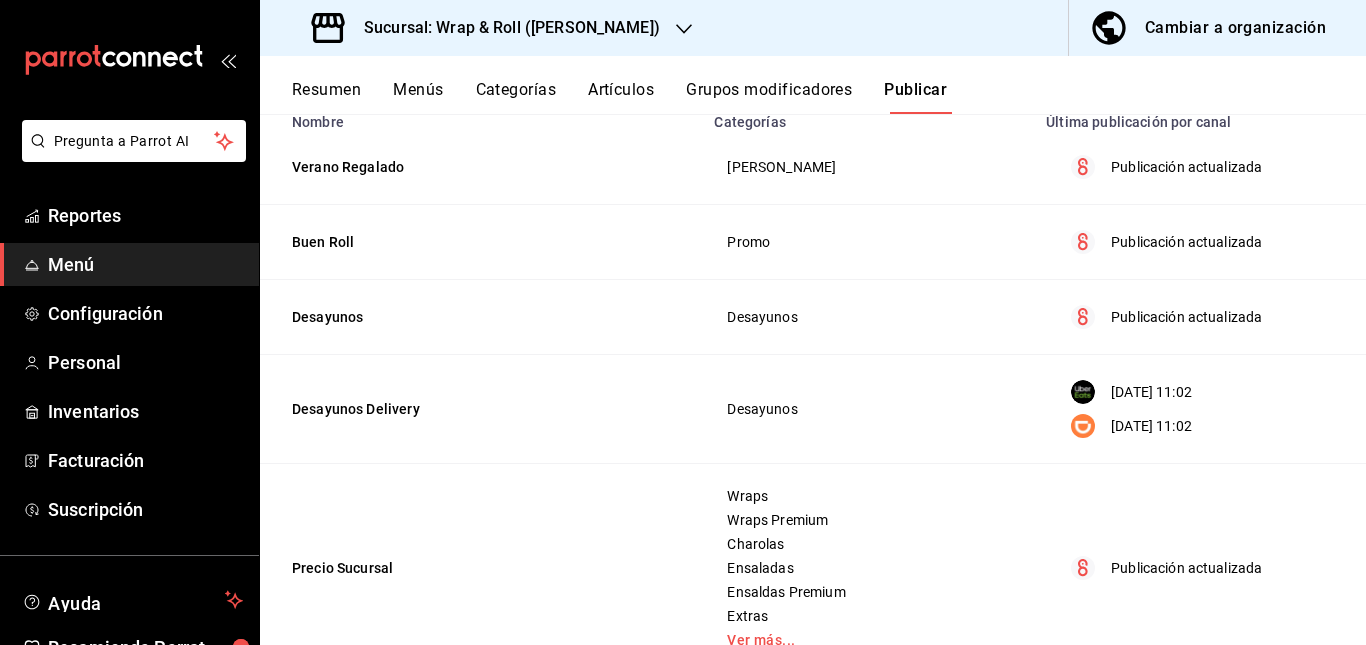 scroll, scrollTop: 0, scrollLeft: 0, axis: both 